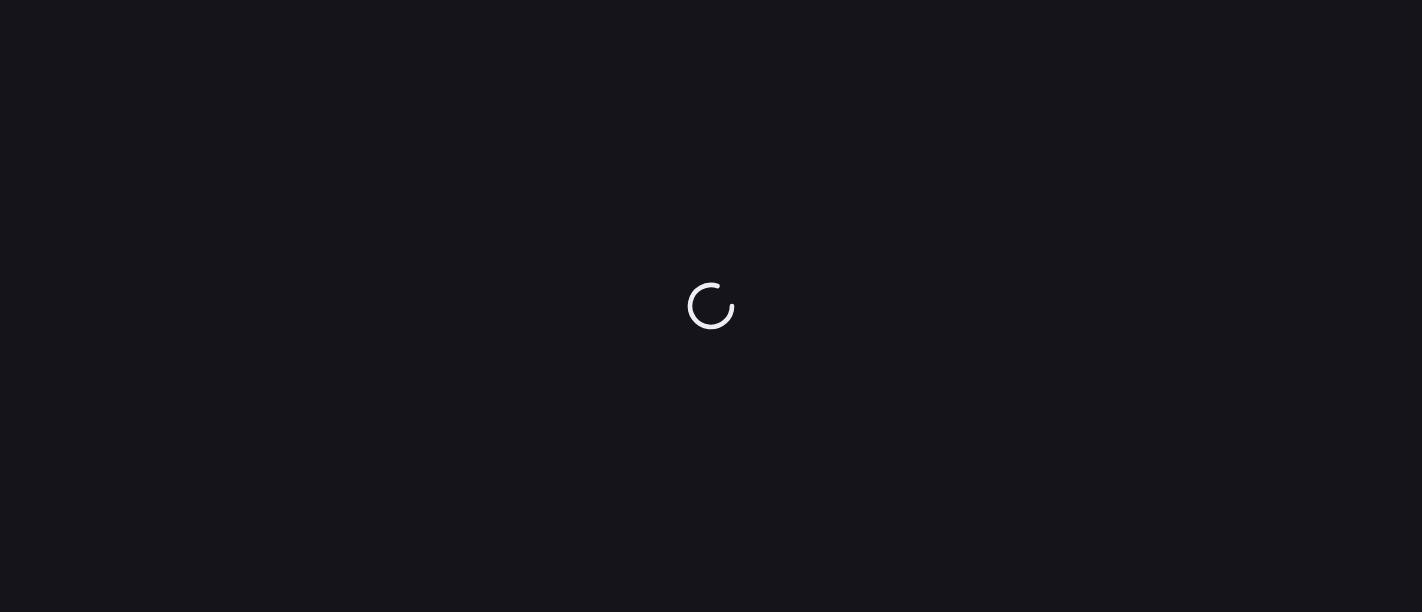 scroll, scrollTop: 0, scrollLeft: 0, axis: both 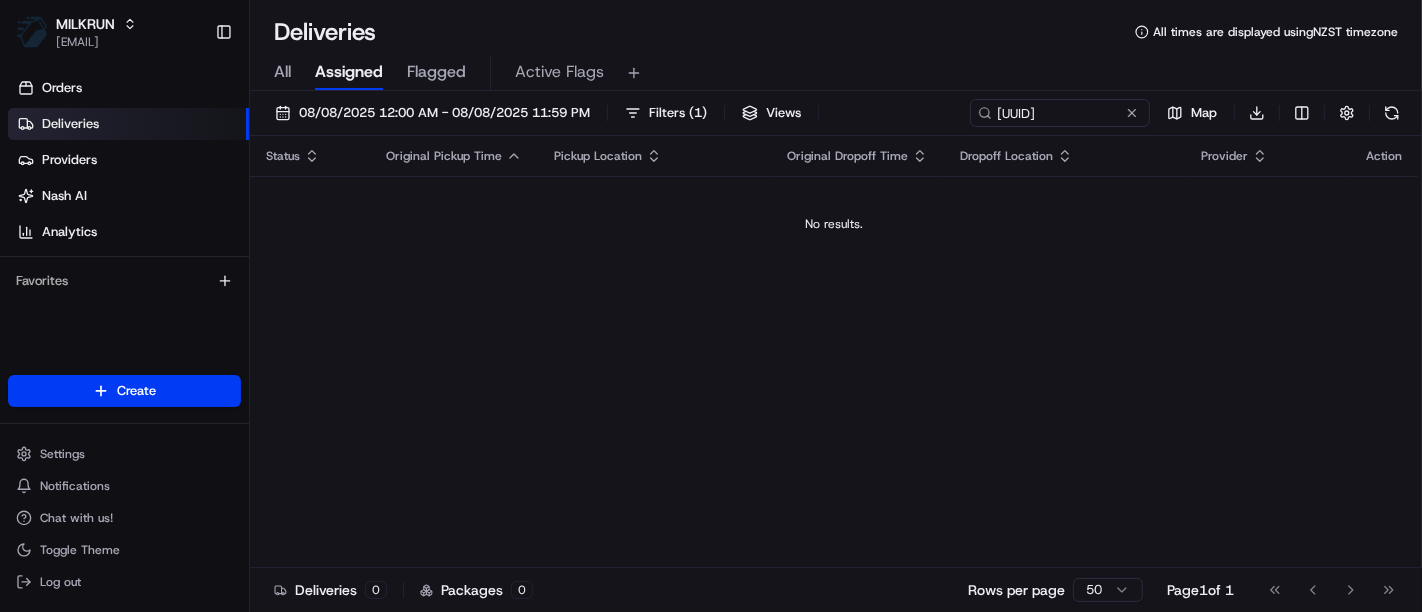 click on "Status Original Pickup Time Pickup Location Original Dropoff Time Dropoff Location Provider Action No results." at bounding box center (834, 352) 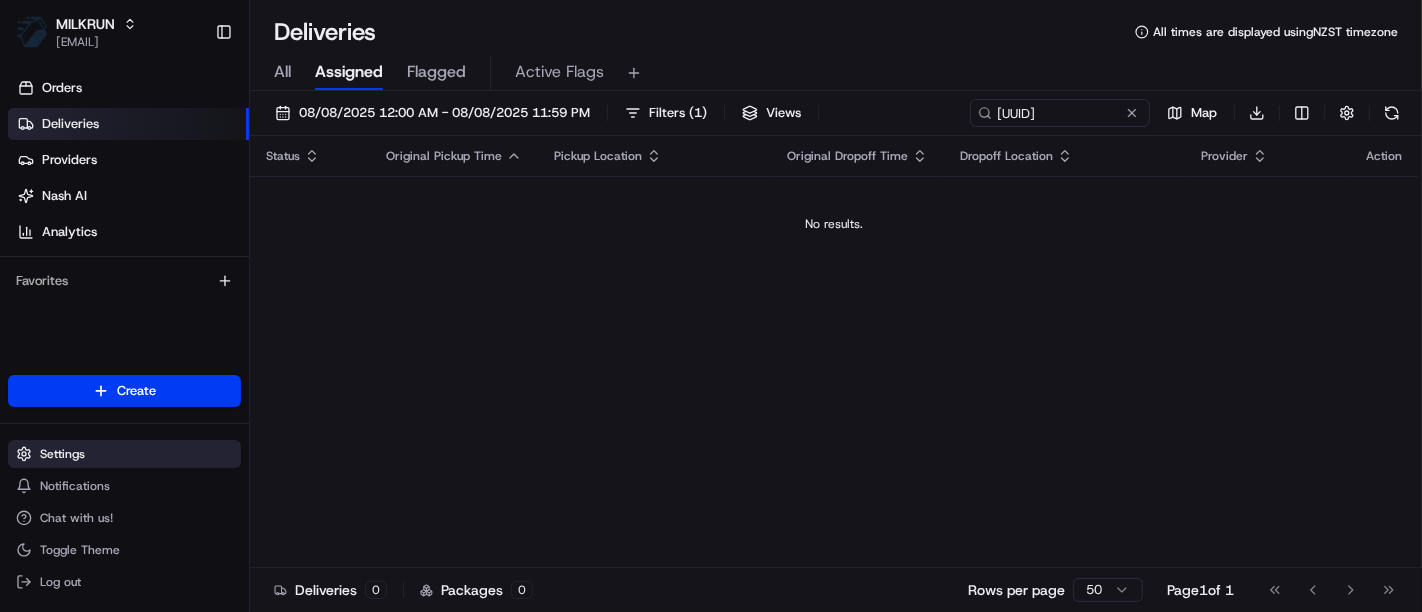 click on "Settings" at bounding box center (124, 454) 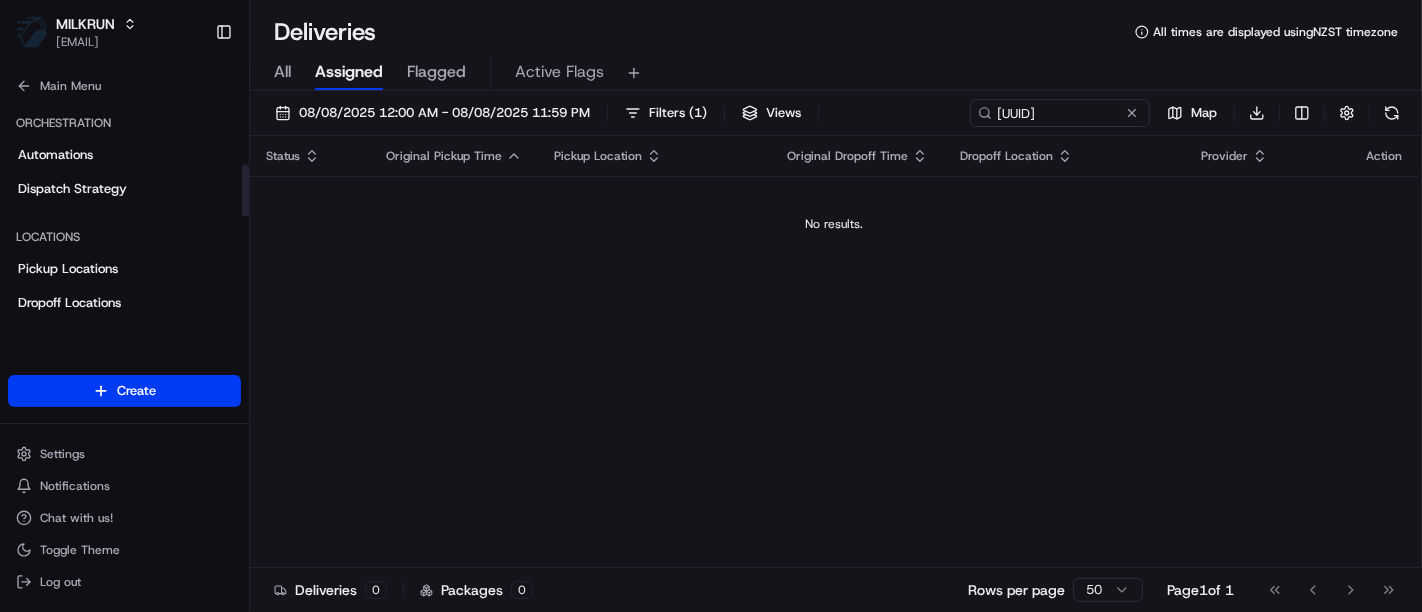 scroll, scrollTop: 264, scrollLeft: 0, axis: vertical 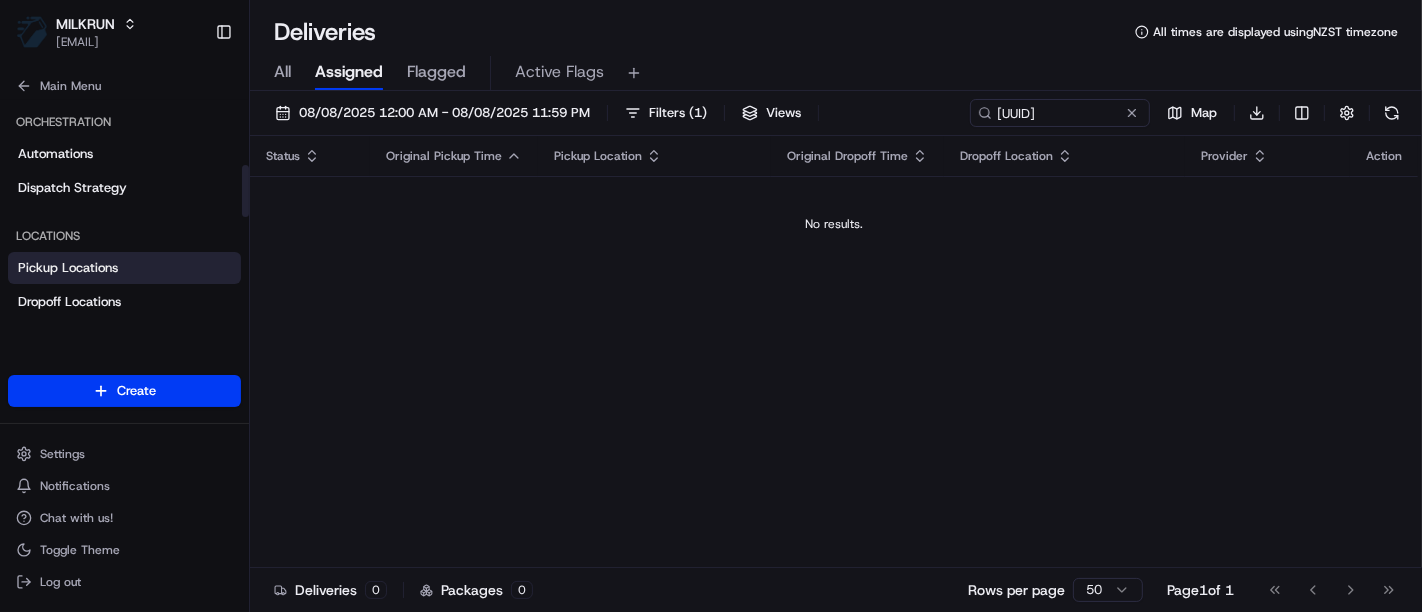click on "Pickup Locations" at bounding box center (68, 268) 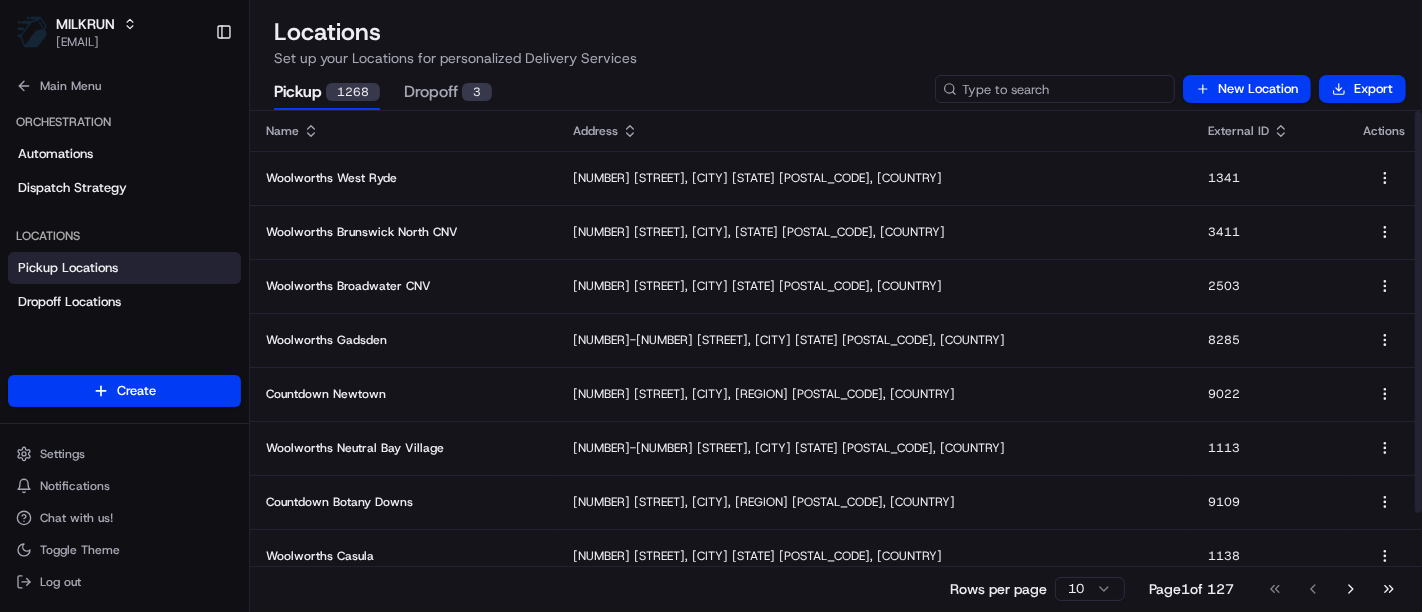 click at bounding box center (1055, 89) 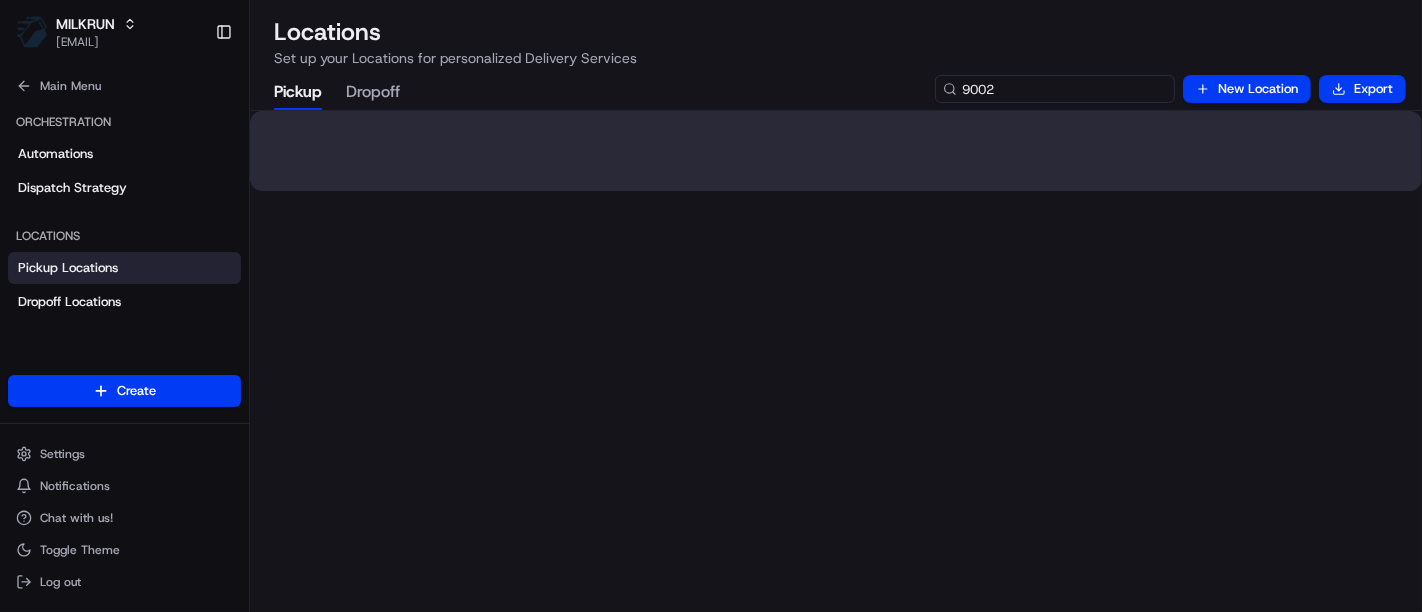 type on "9002" 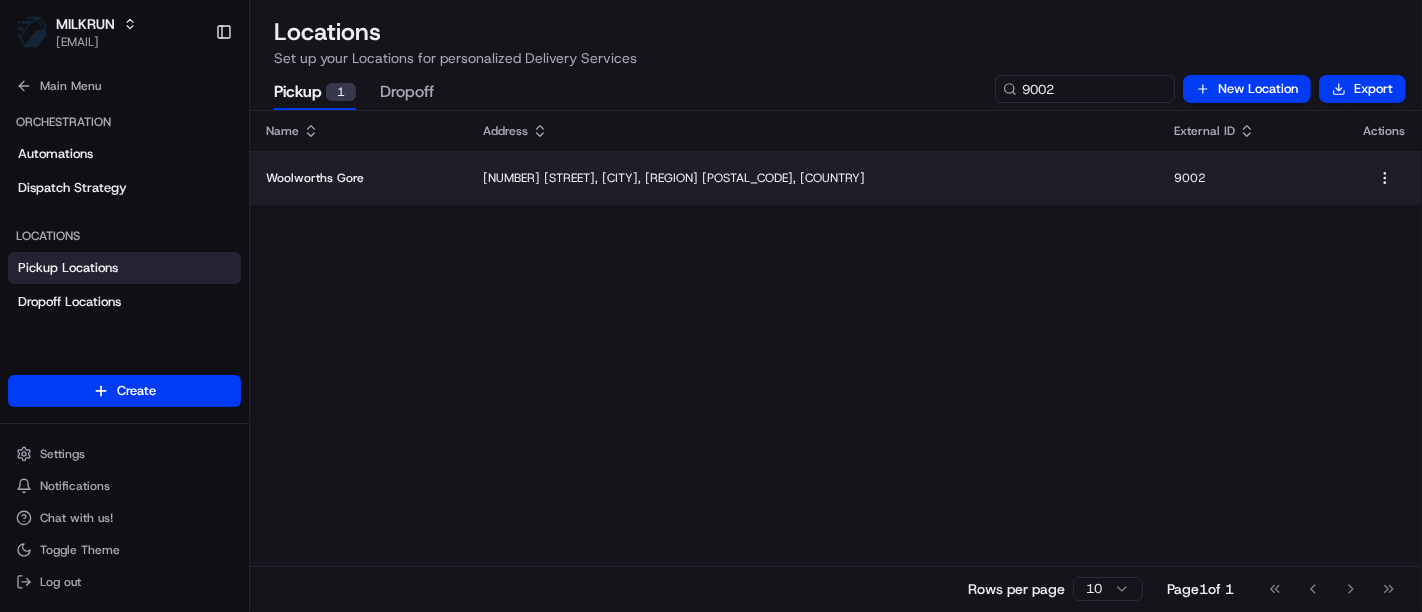 click on "24 Medway Street, Gore, Otago 9710, NZ" at bounding box center [812, 178] 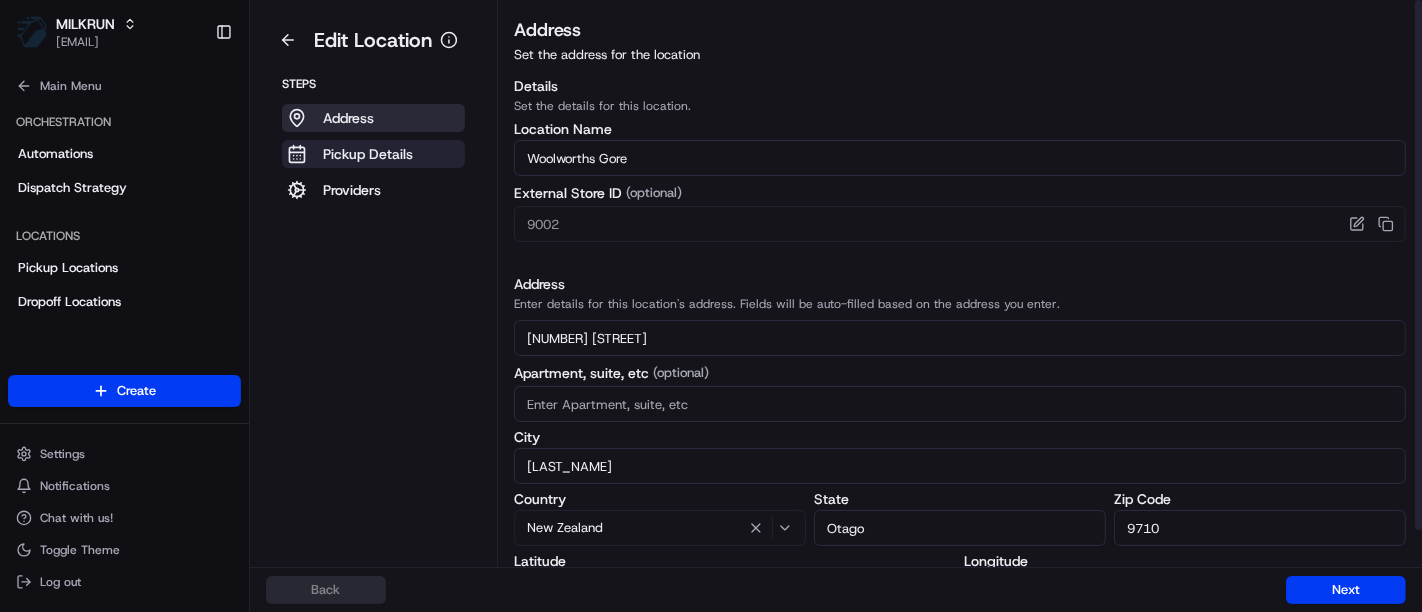 click on "Pickup Details" at bounding box center [368, 154] 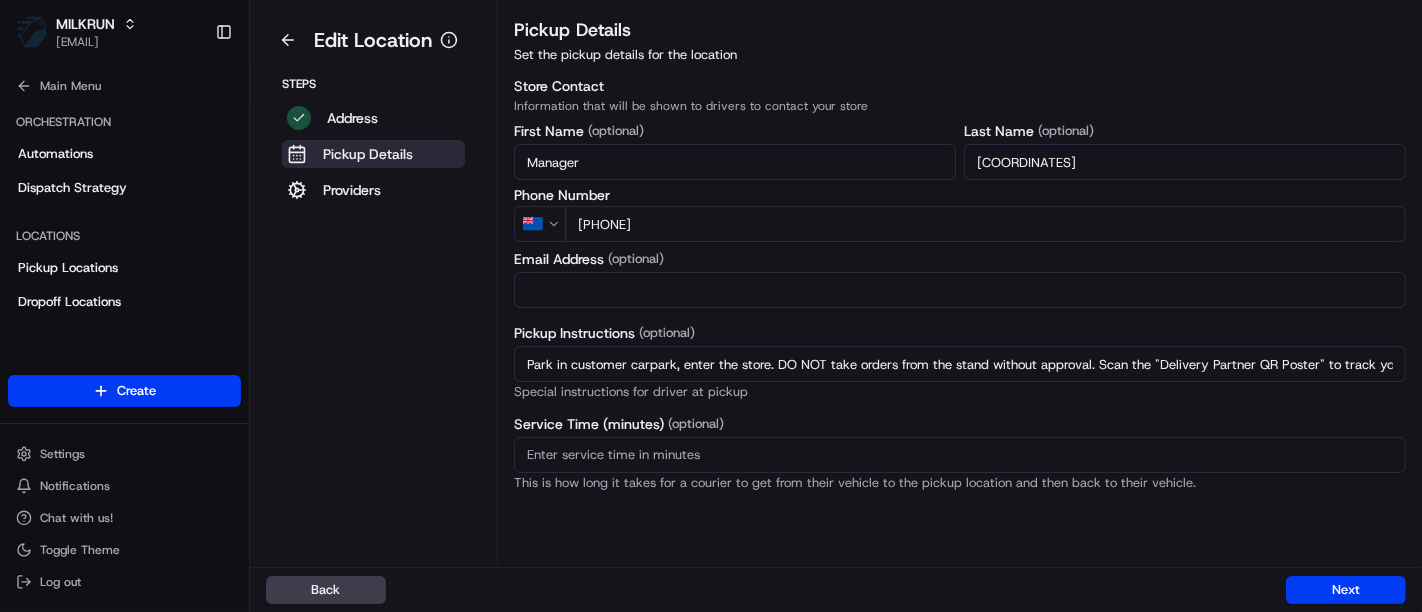 click on "Park in customer carpark, enter the store. DO NOT take orders from the stand without approval. Scan the "Delivery Partner QR Poster" to track your order. Provide order details to team member at Service Desk when order is "Ready" to collect the order." at bounding box center (960, 364) 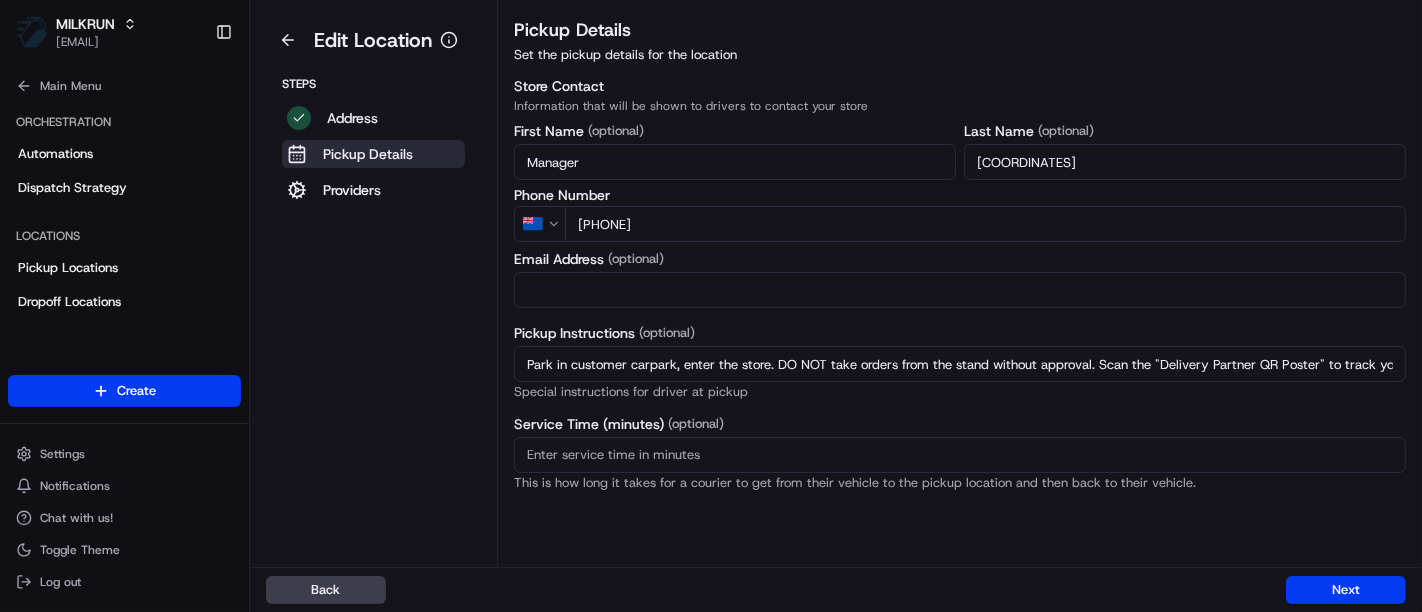 scroll, scrollTop: 0, scrollLeft: 634, axis: horizontal 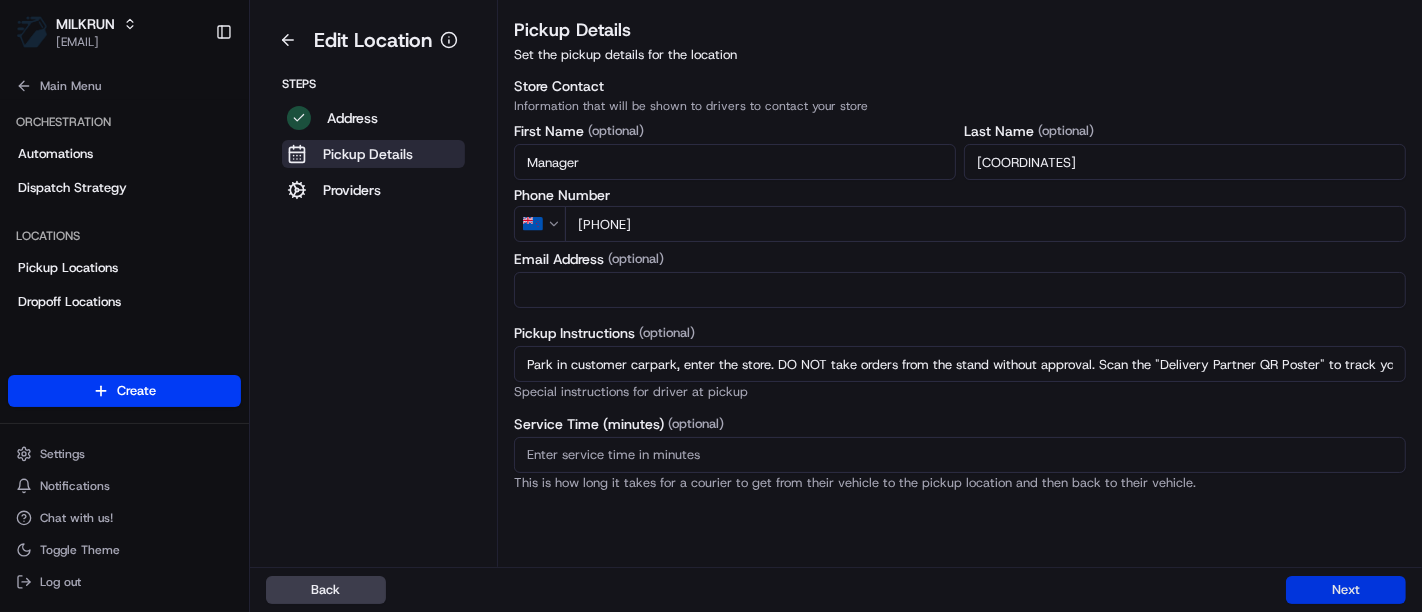 click on "Next" at bounding box center (1346, 590) 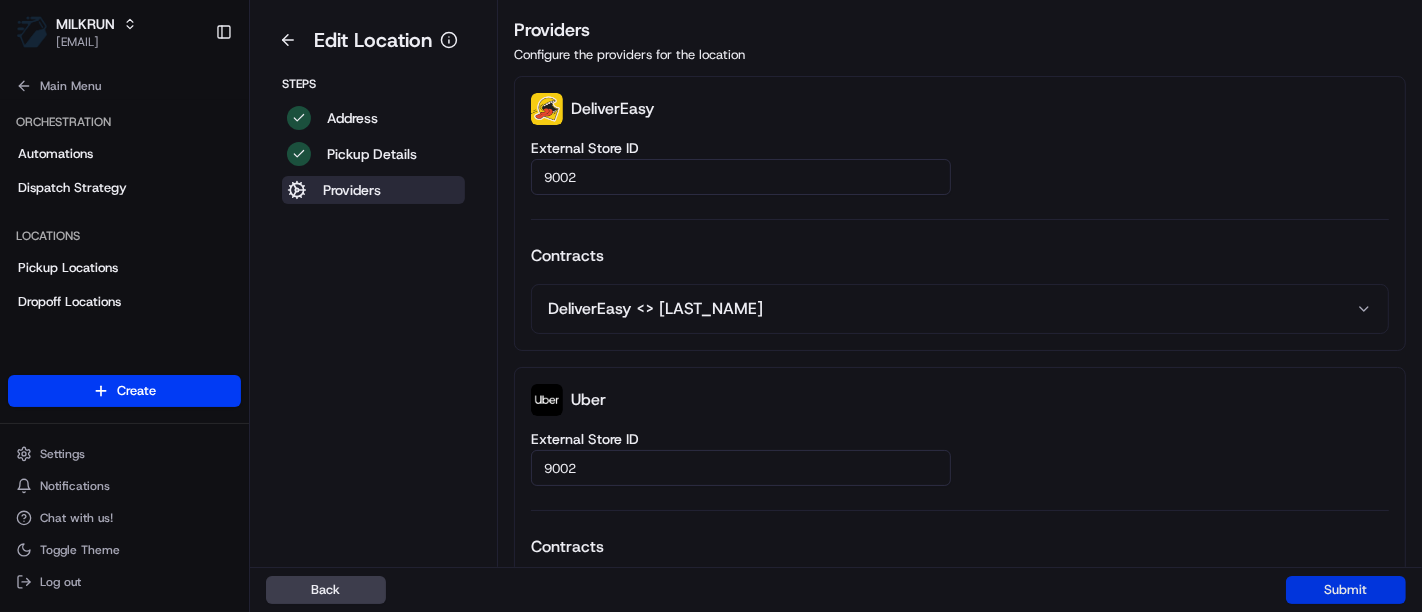 click on "Submit" at bounding box center (1346, 590) 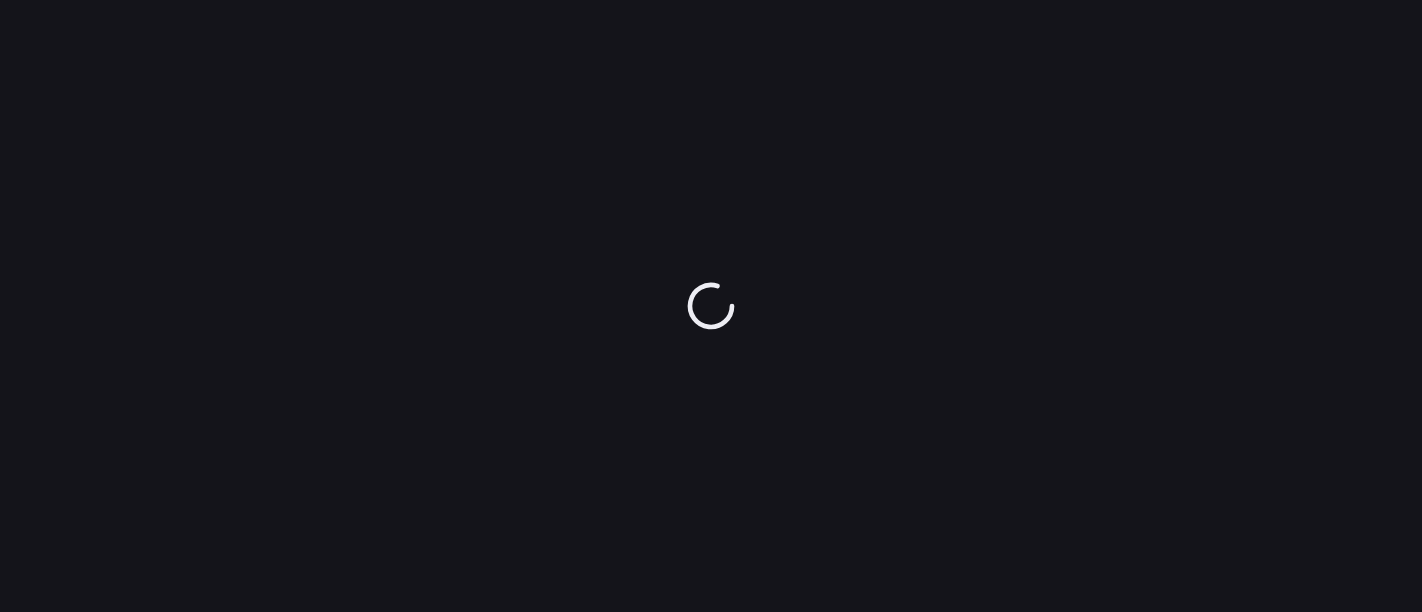 scroll, scrollTop: 0, scrollLeft: 0, axis: both 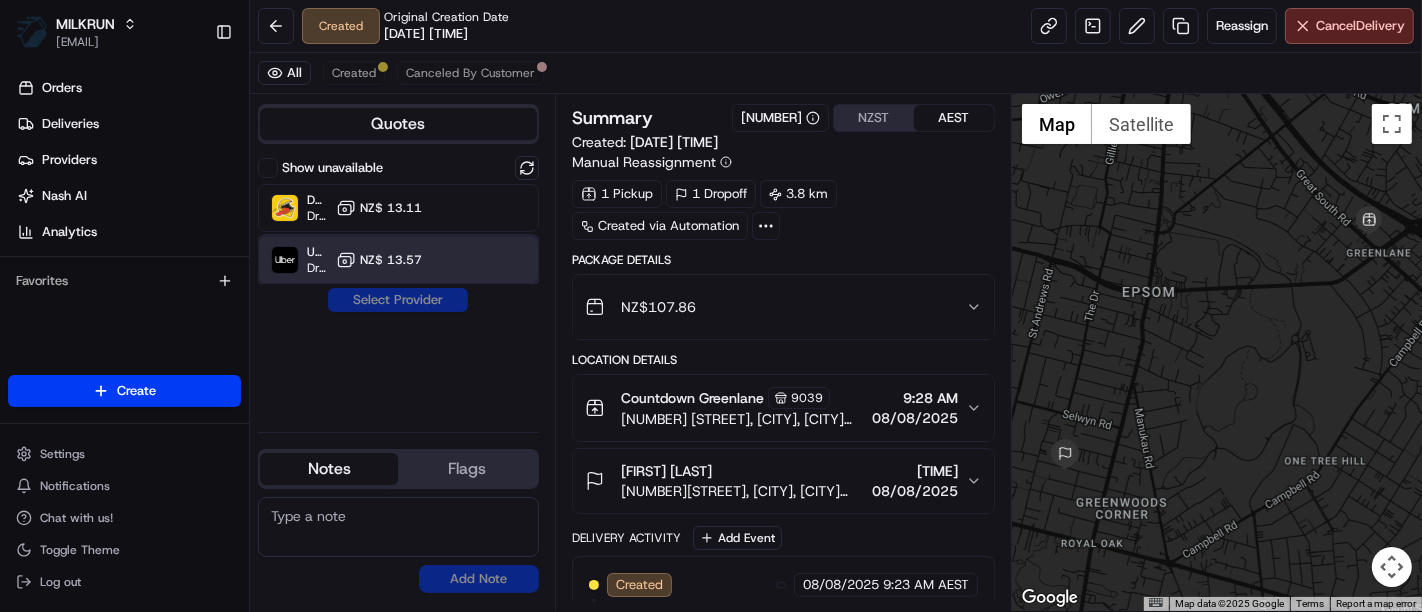 click on "Uber Dropoff ETA   22 minutes NZ$   13.57" at bounding box center [398, 260] 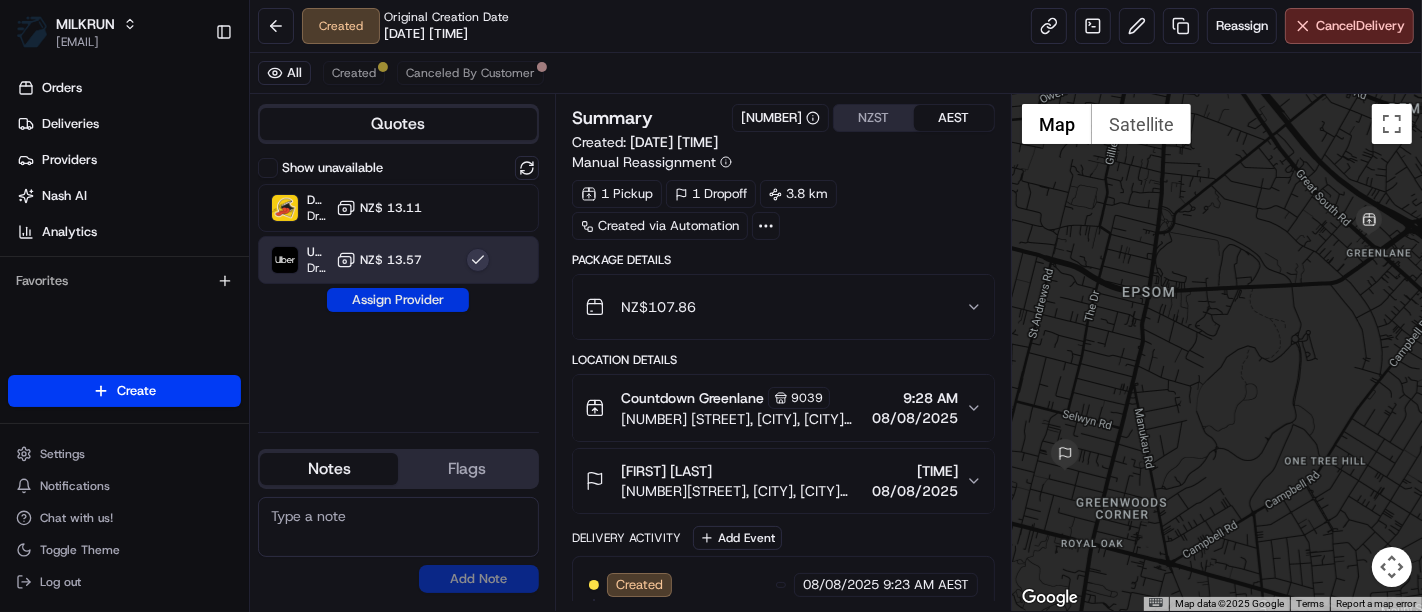 click on "Assign Provider" at bounding box center [398, 300] 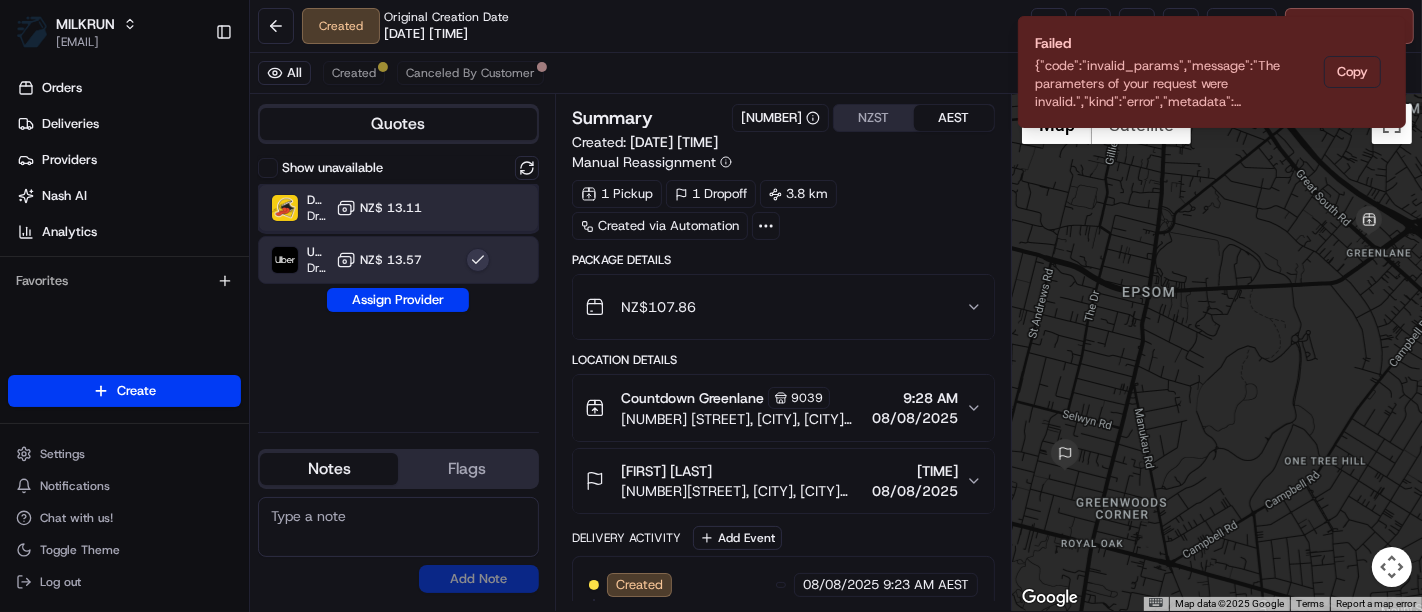 click on "DeliverEasy Dropoff ETA   28 minutes NZ$   [PRICE]" at bounding box center [398, 208] 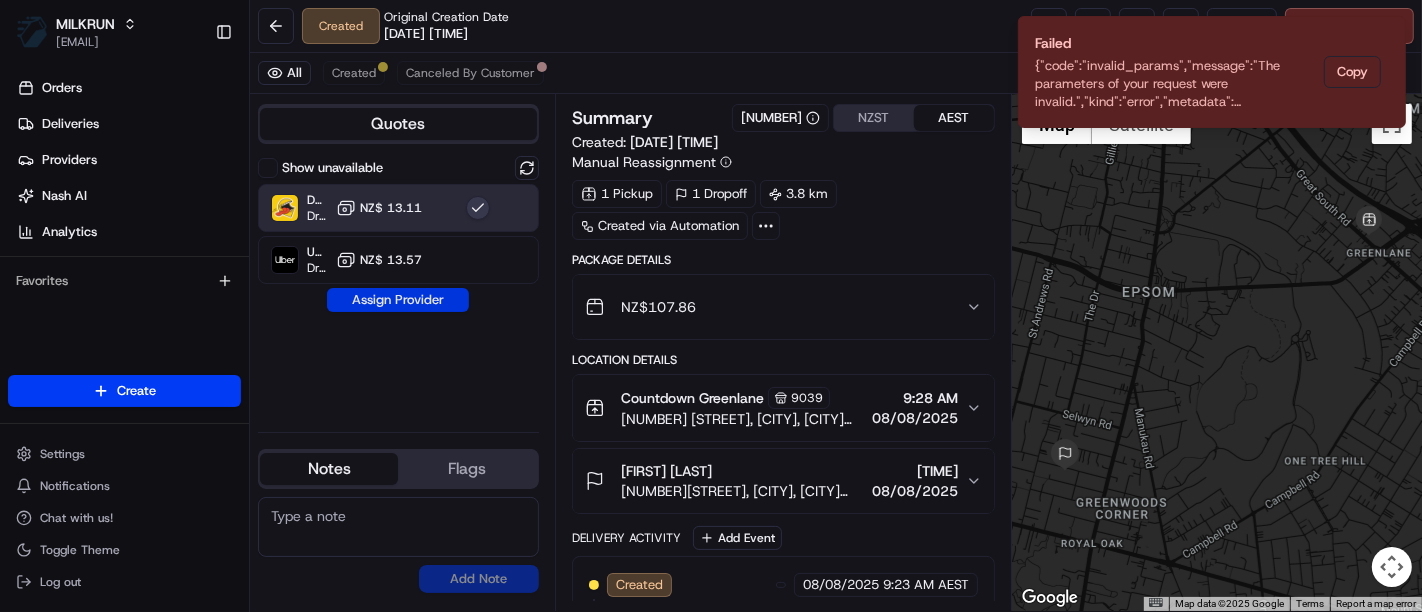 click on "Assign Provider" at bounding box center [398, 300] 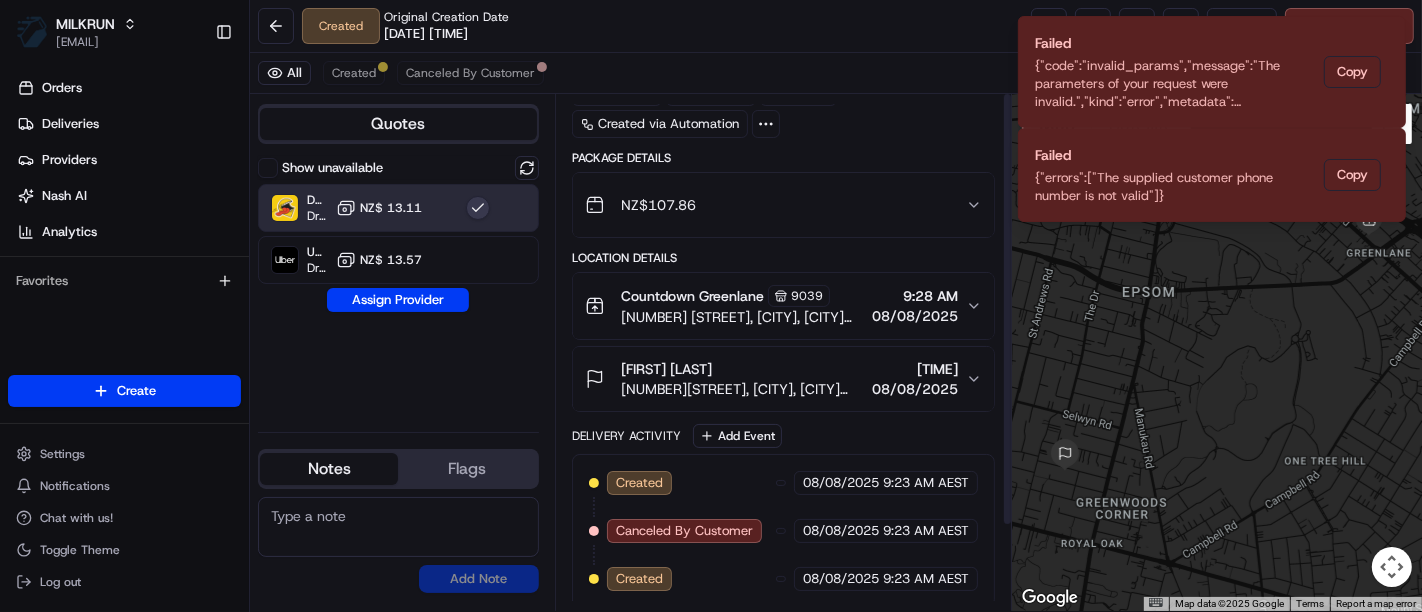 scroll, scrollTop: 0, scrollLeft: 0, axis: both 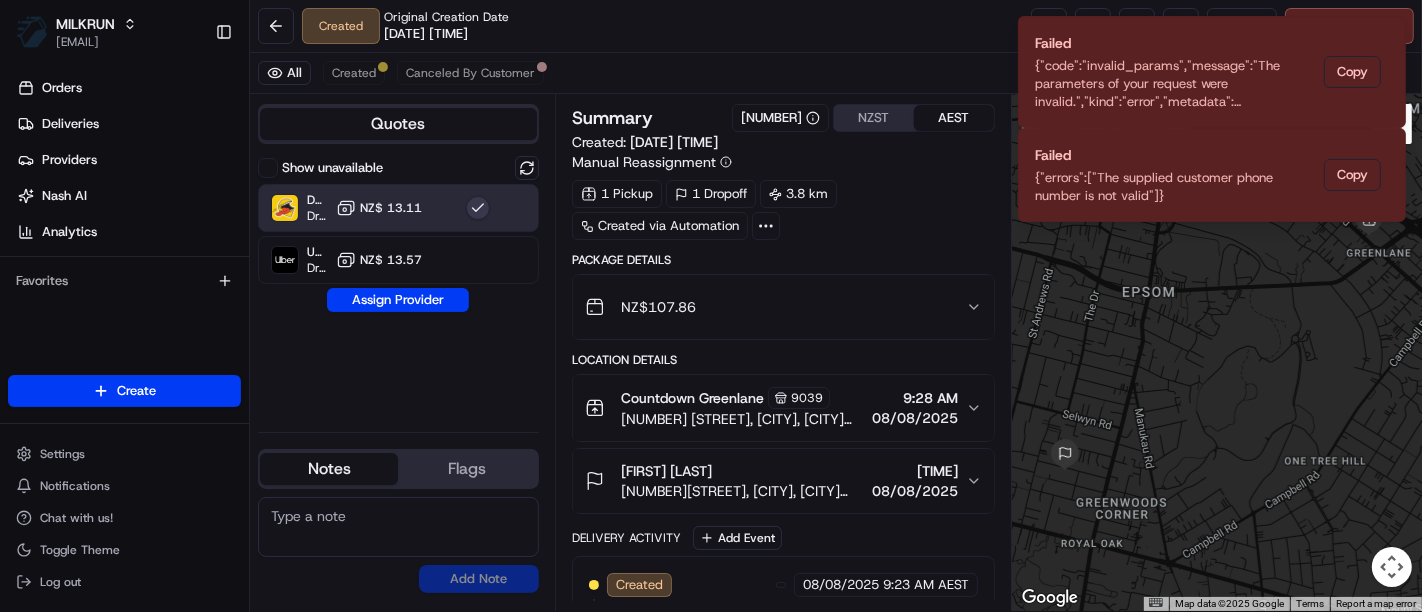 click on "Show unavailable DeliverEasy Dropoff ETA   28 minutes NZ$   [PRICE] Uber Dropoff ETA   21 minutes NZ$   [PRICE] Assign Provider" at bounding box center (398, 286) 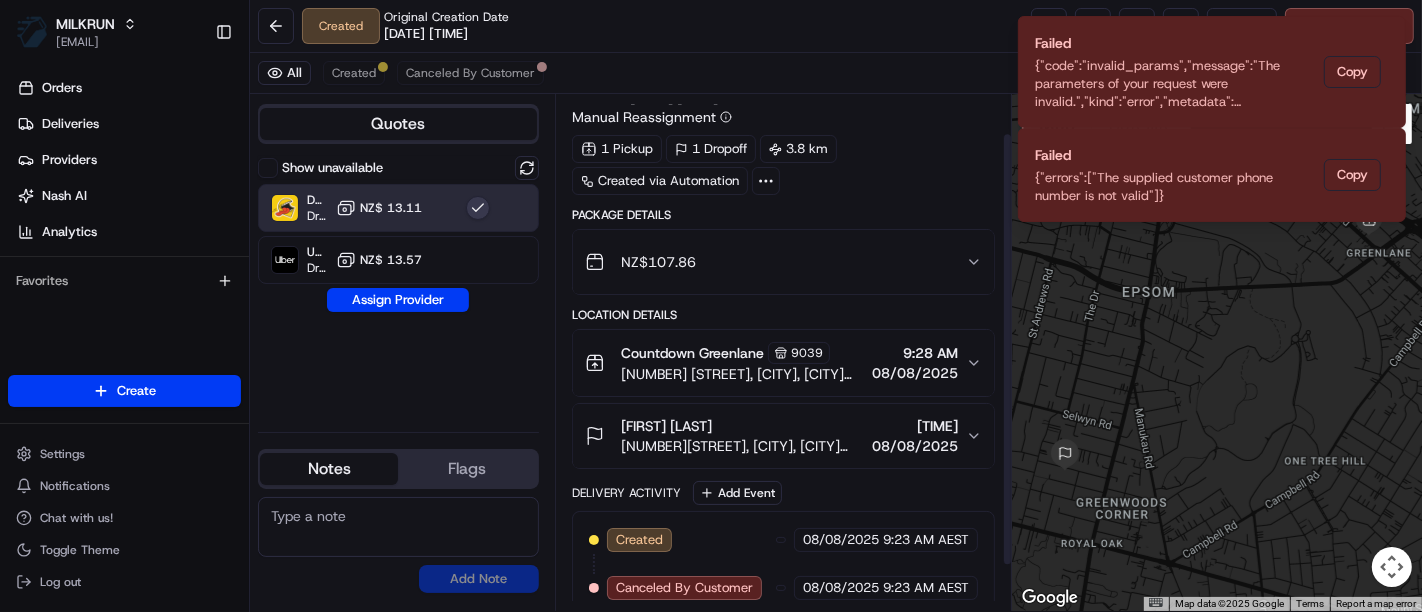 scroll, scrollTop: 46, scrollLeft: 0, axis: vertical 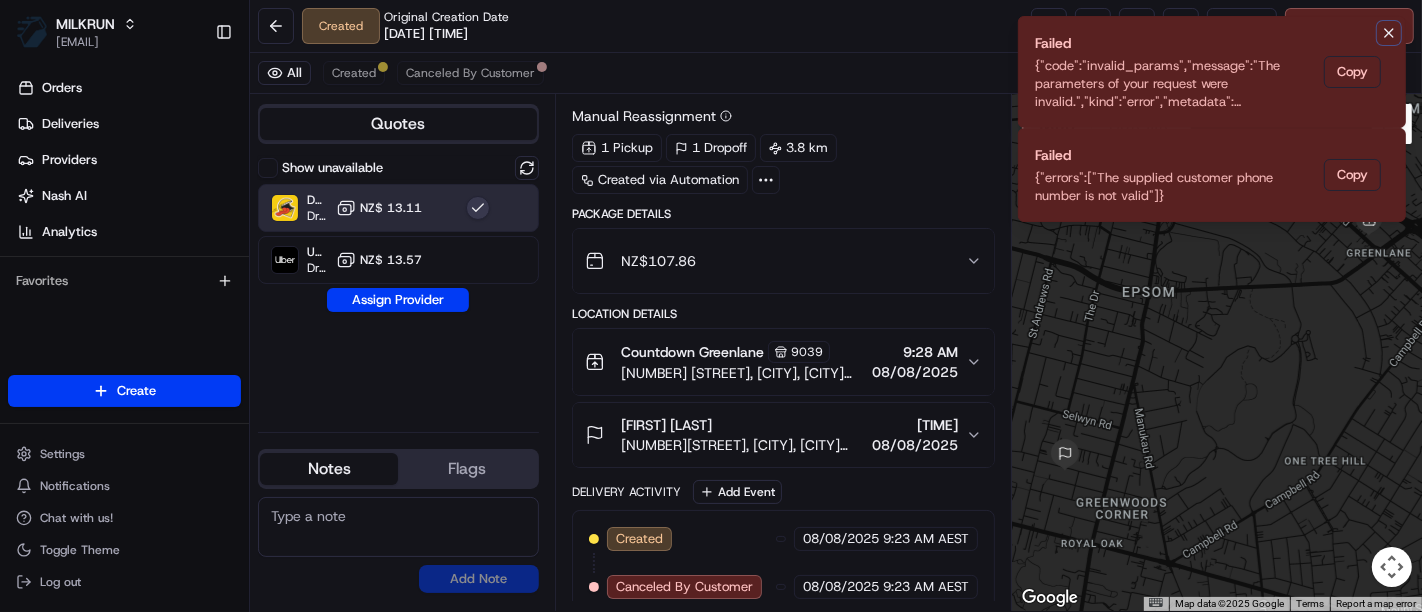 click at bounding box center [1389, 33] 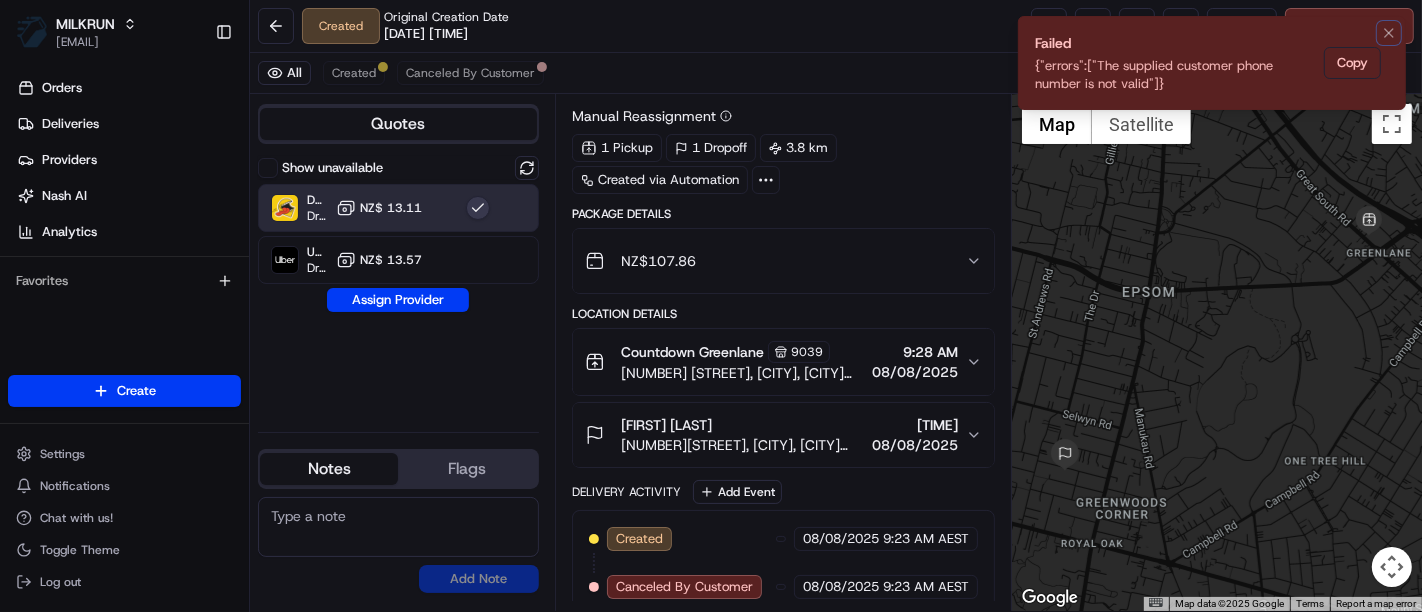 click at bounding box center [1389, 33] 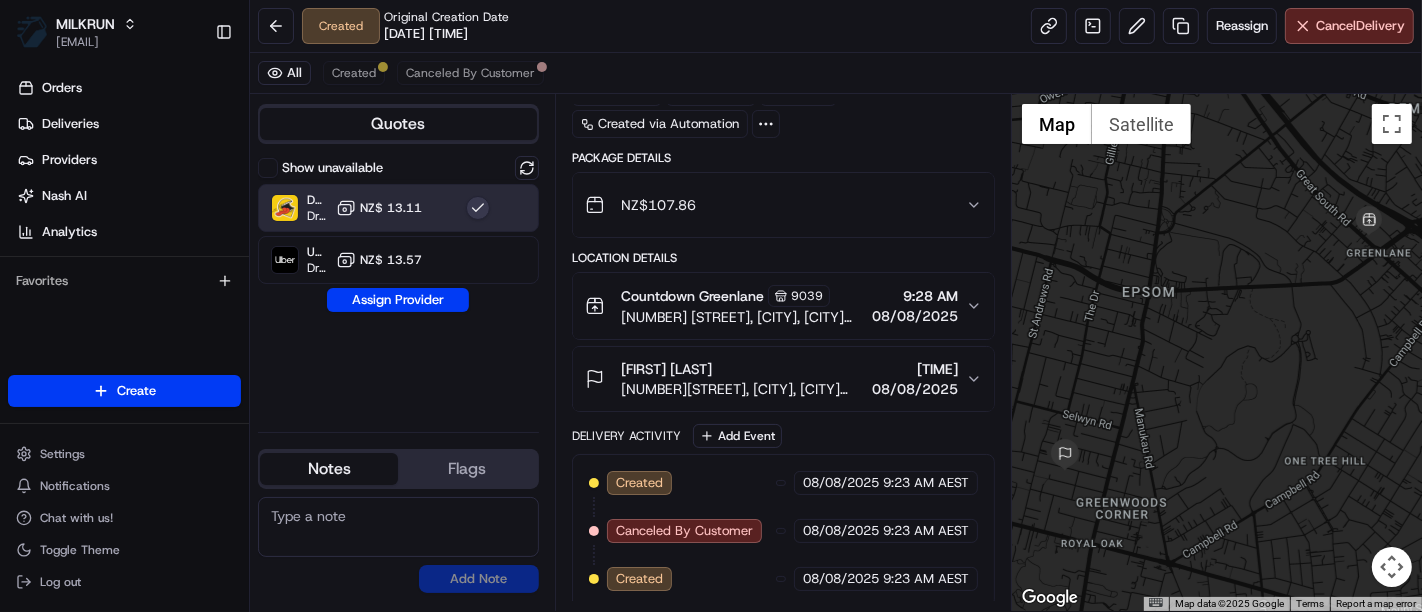 scroll, scrollTop: 0, scrollLeft: 0, axis: both 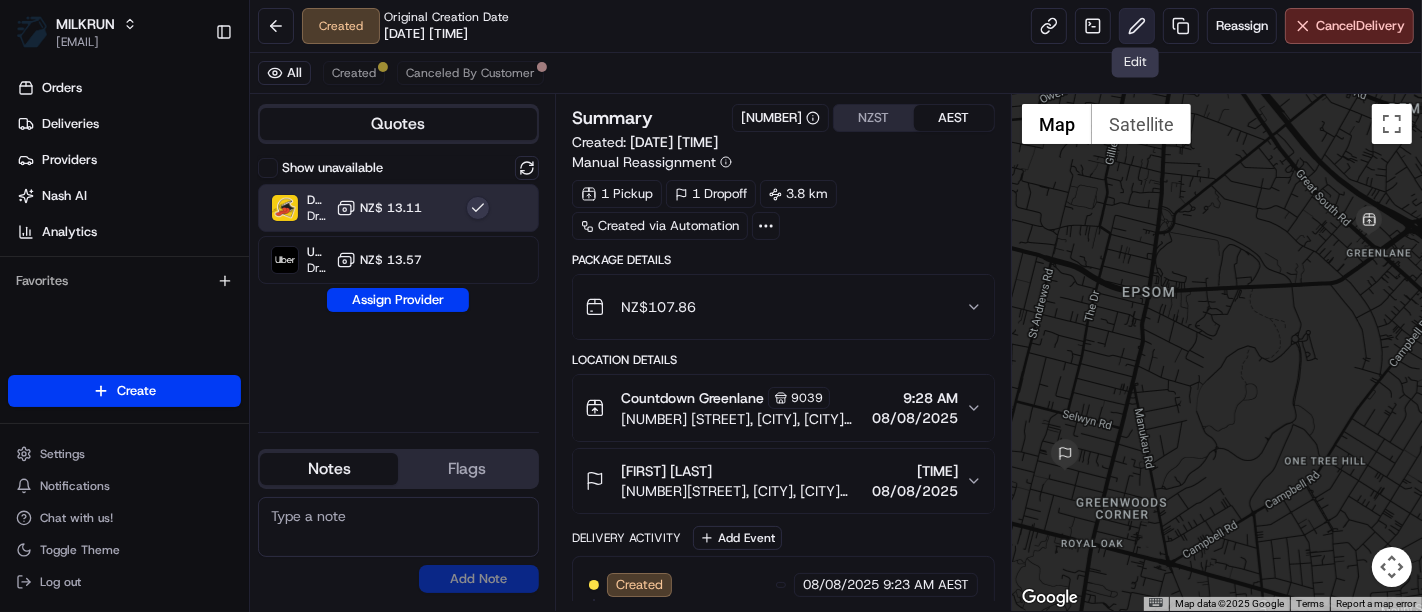 click at bounding box center [1137, 26] 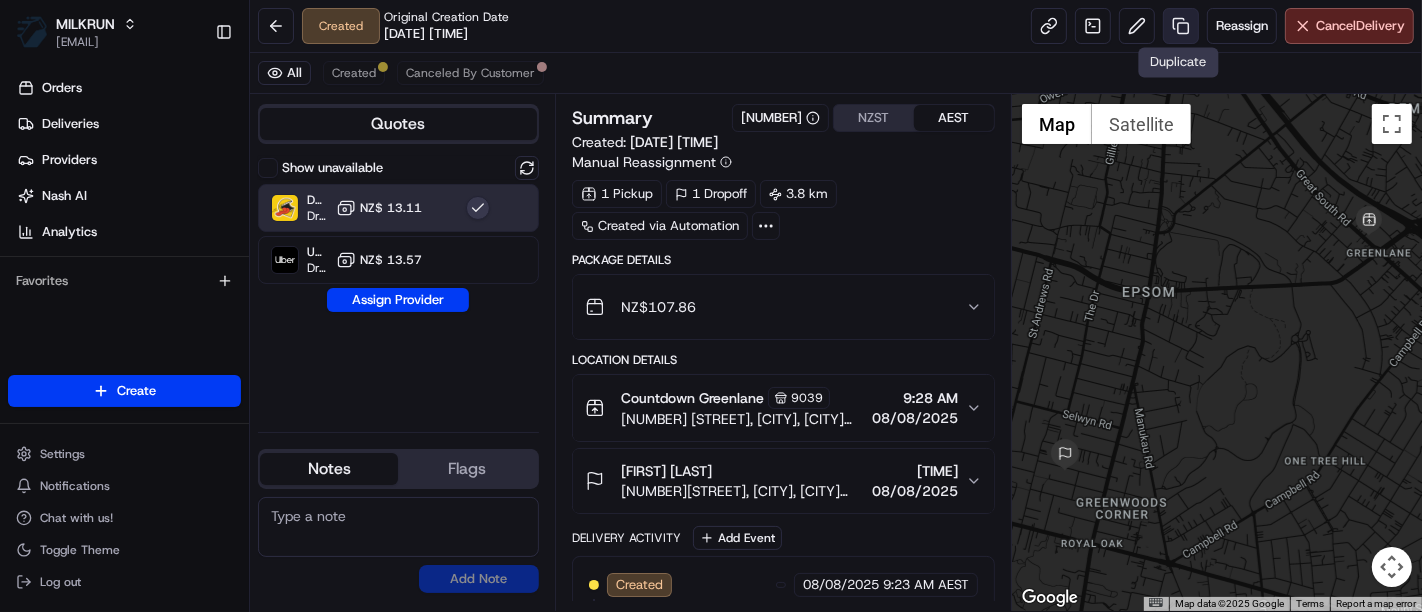 click at bounding box center [1181, 26] 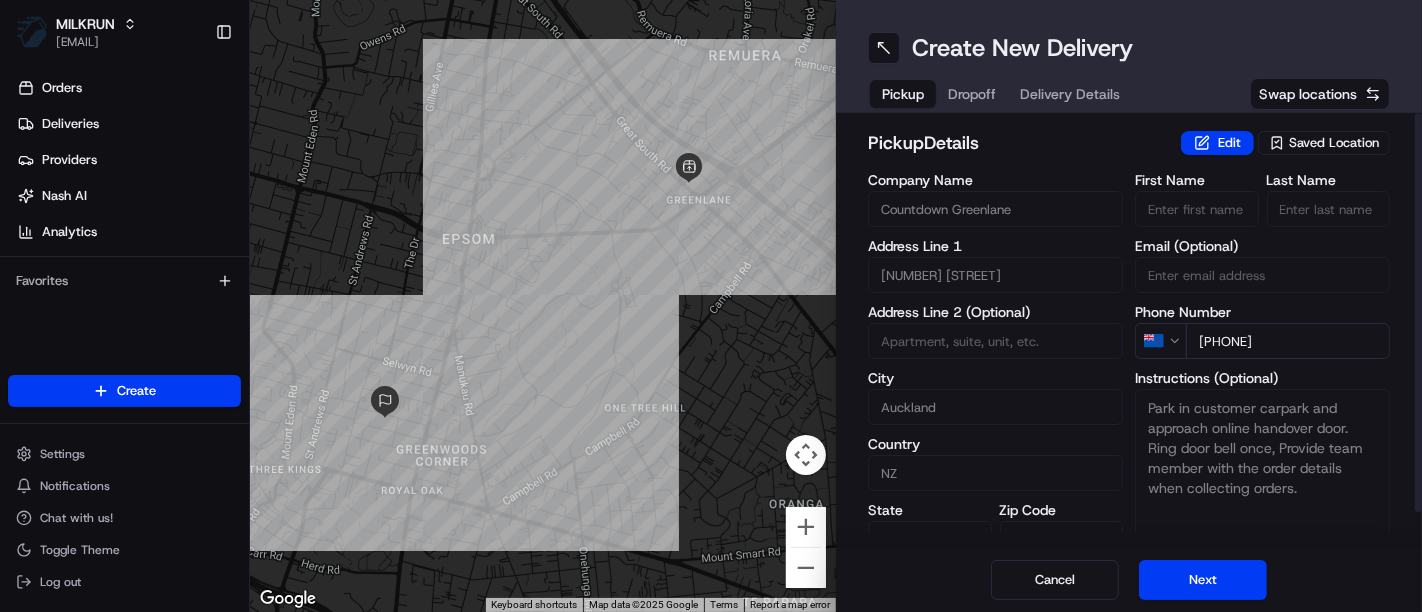 scroll, scrollTop: 38, scrollLeft: 0, axis: vertical 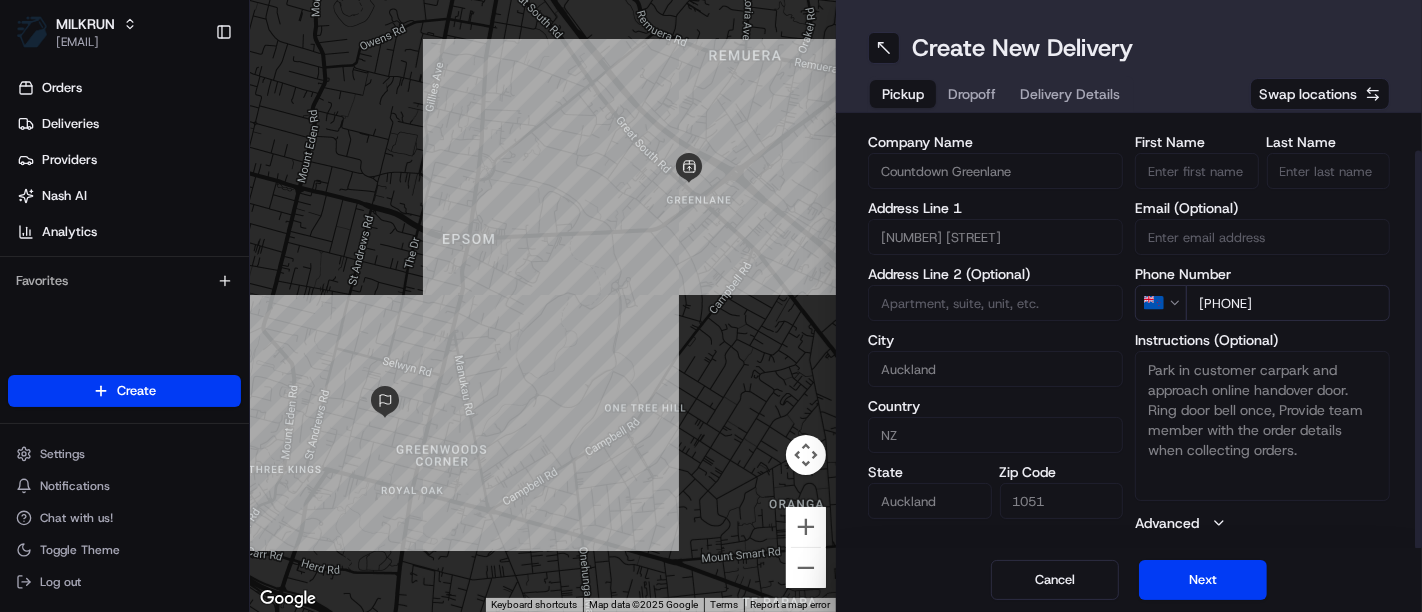 click on "Dropoff" at bounding box center [972, 94] 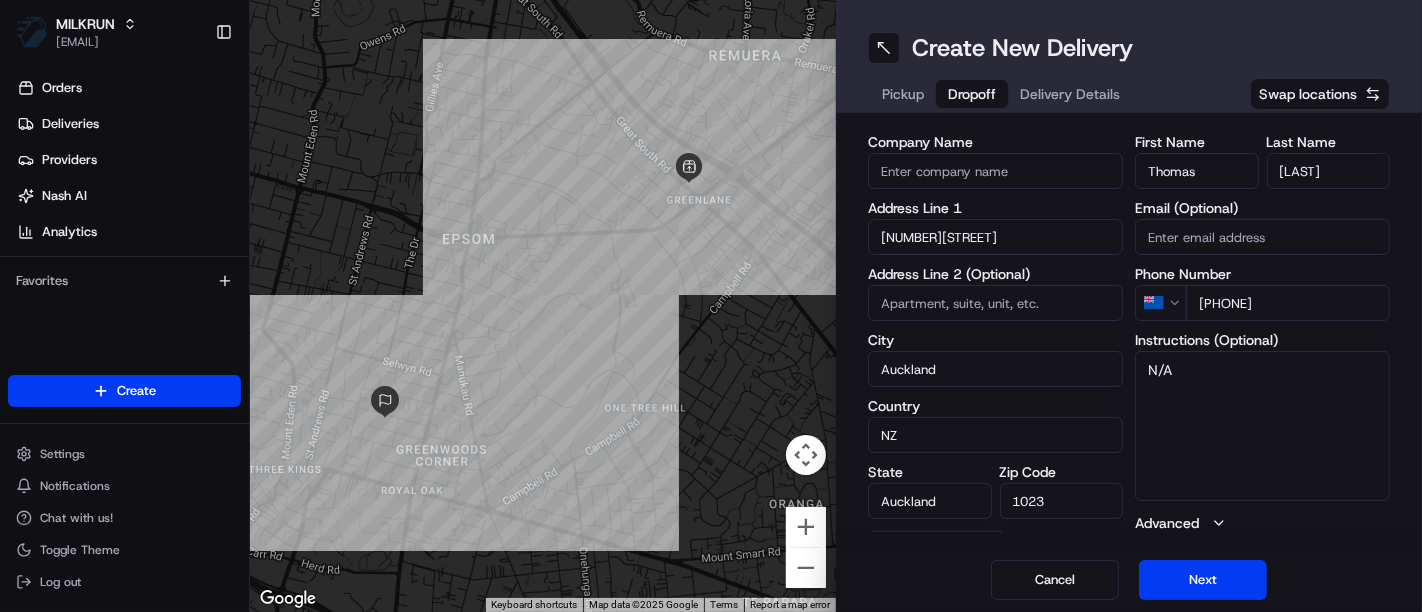 click on "Pickup" at bounding box center [903, 94] 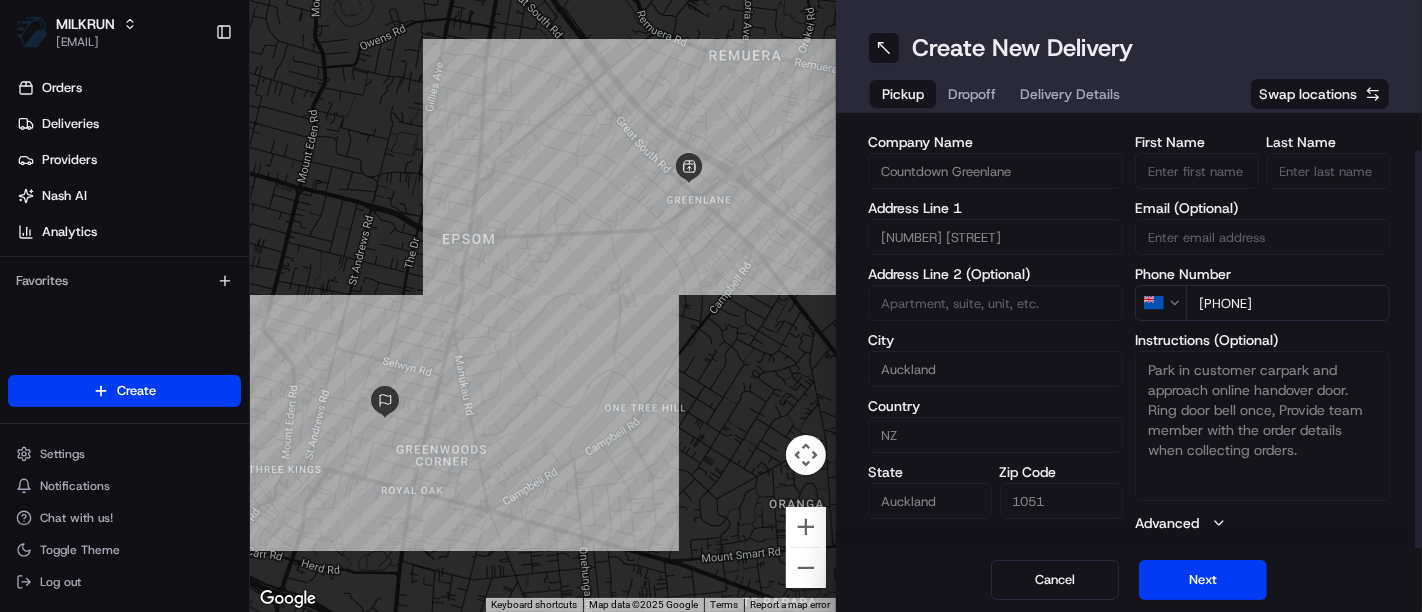 click on "[PHONE]" at bounding box center (1288, 303) 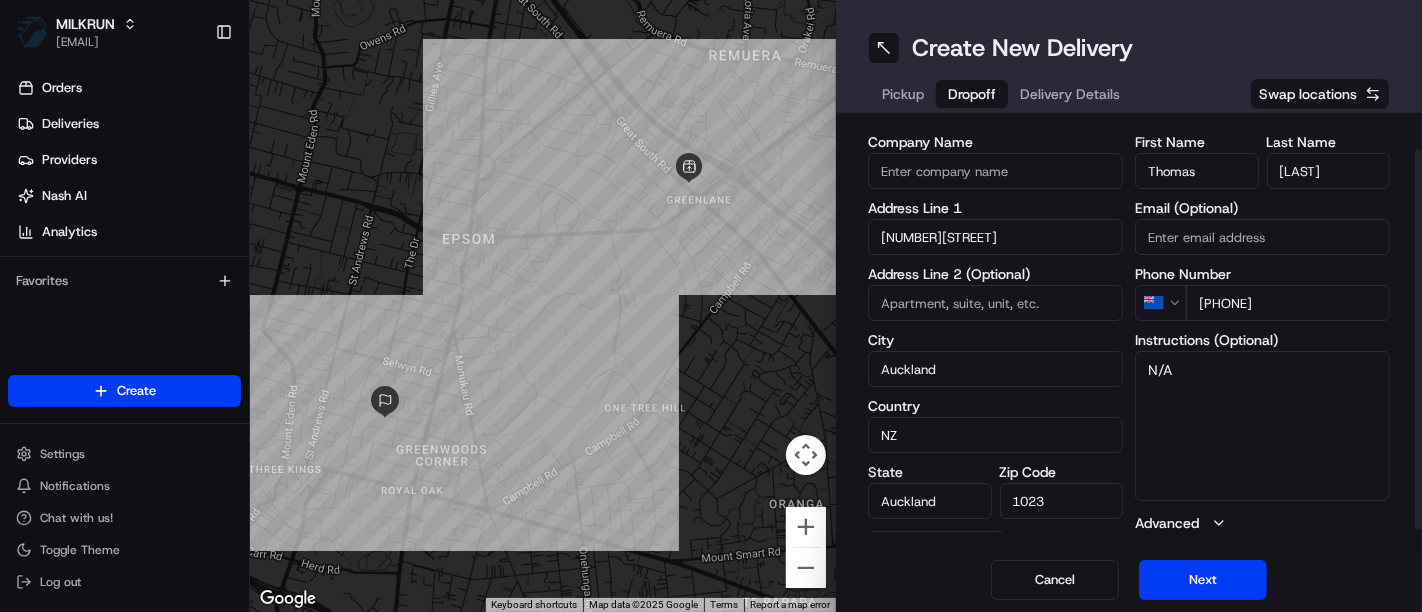 click on "[PHONE]" at bounding box center (1288, 303) 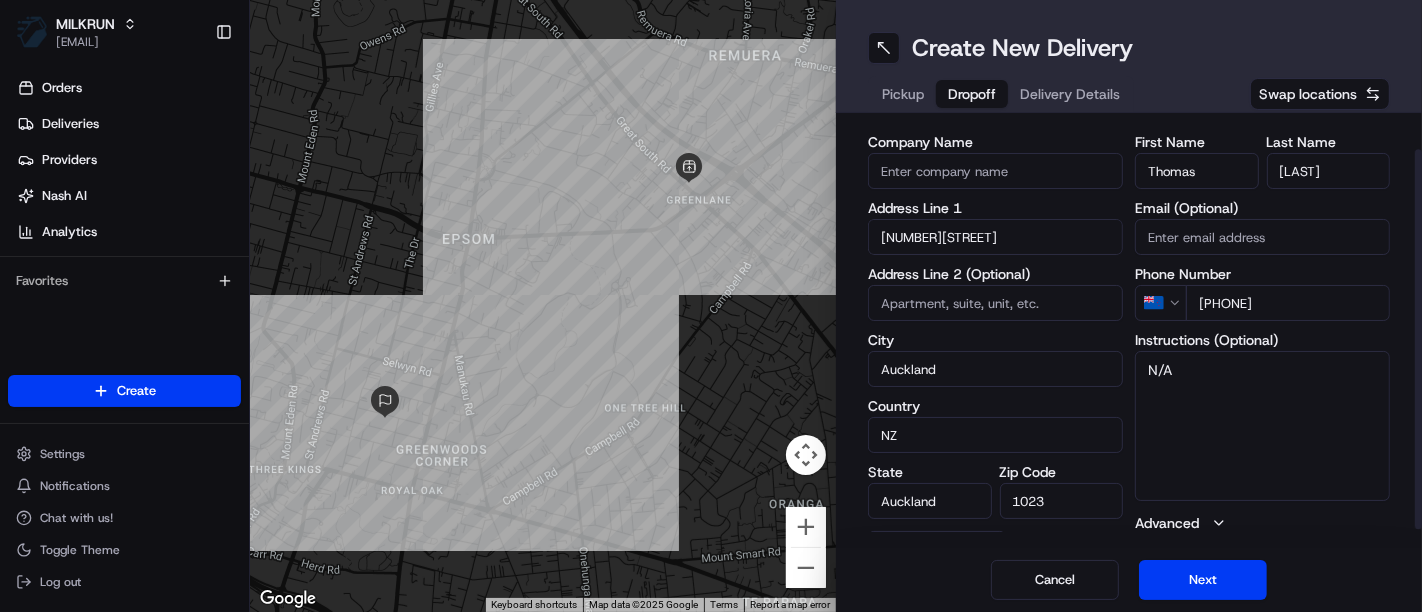 paste on "[PHONE]" 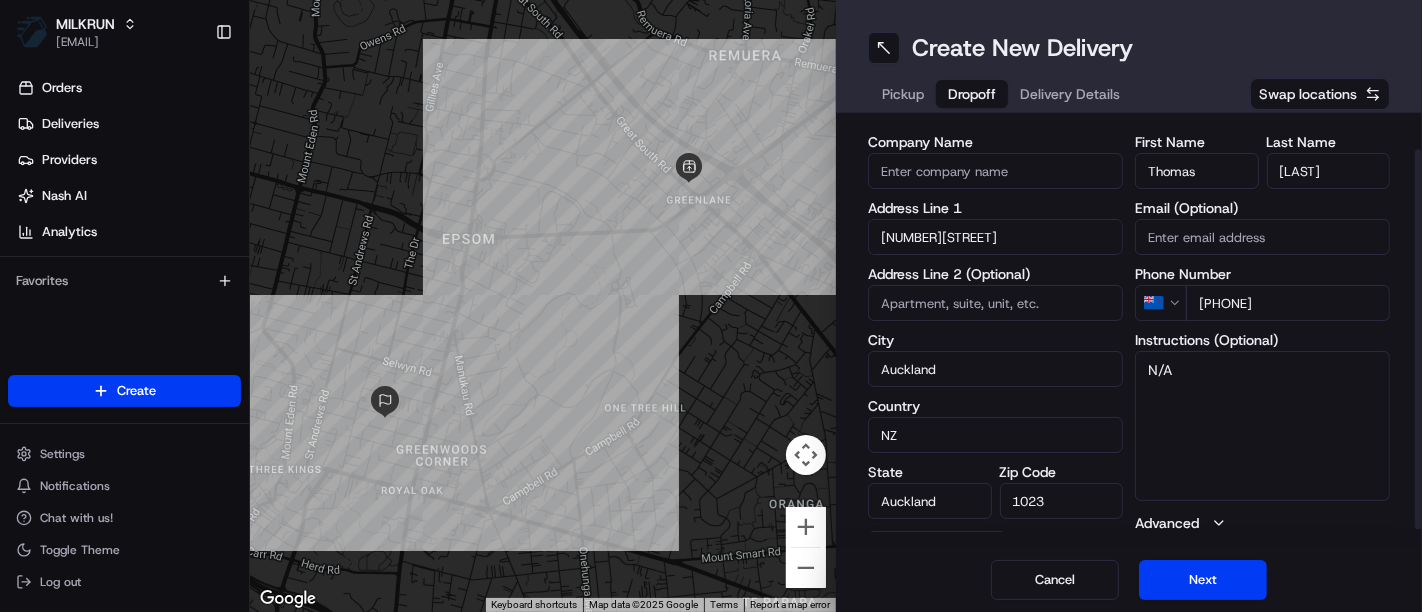 type on "[PHONE]" 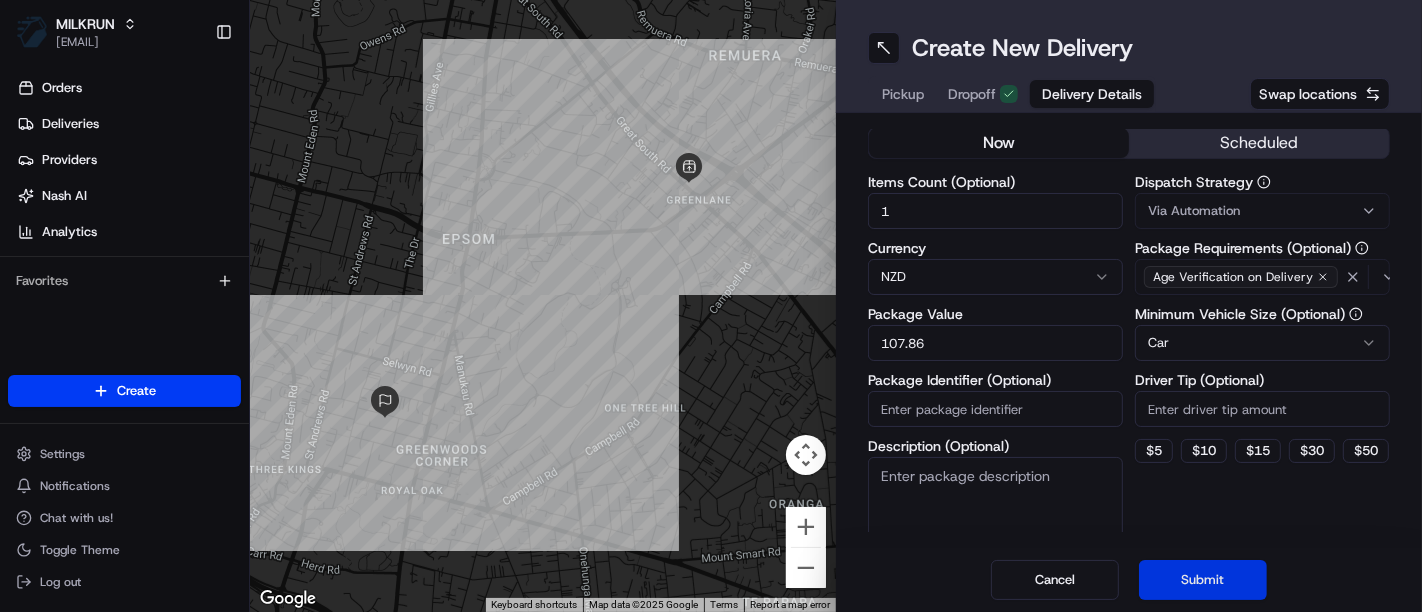 click on "Submit" at bounding box center (1203, 580) 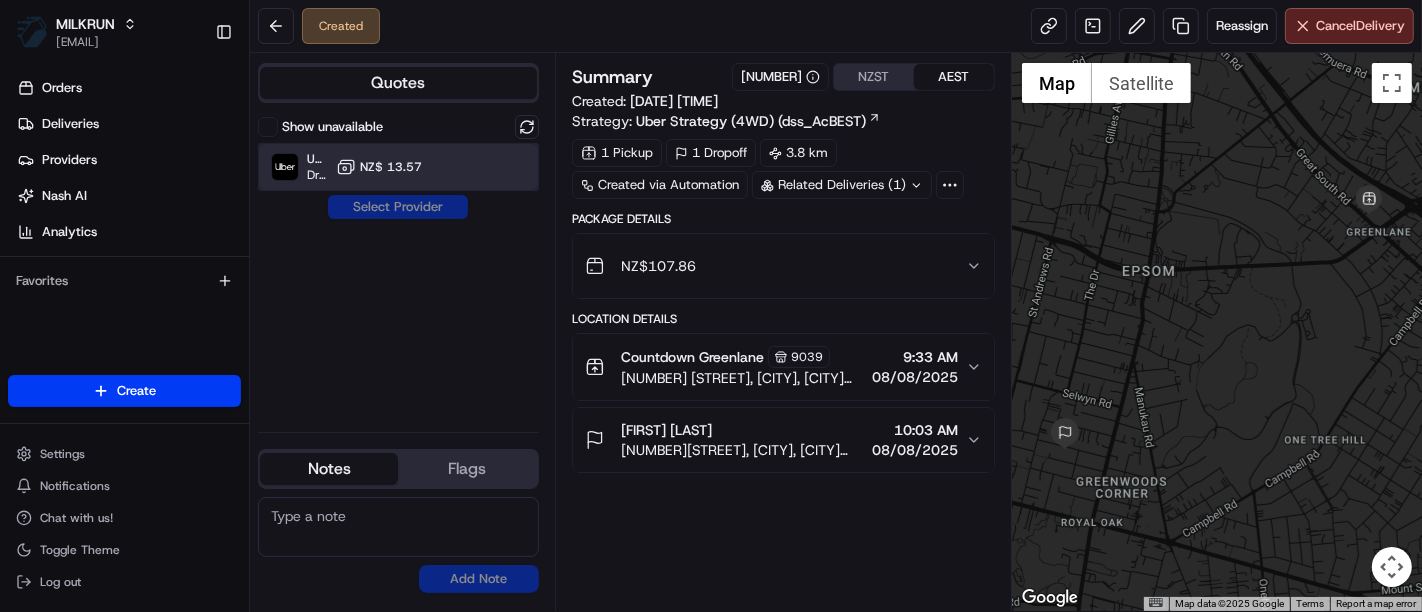 click on "Uber Dropoff ETA   23 minutes NZ$   13.57" at bounding box center (398, 167) 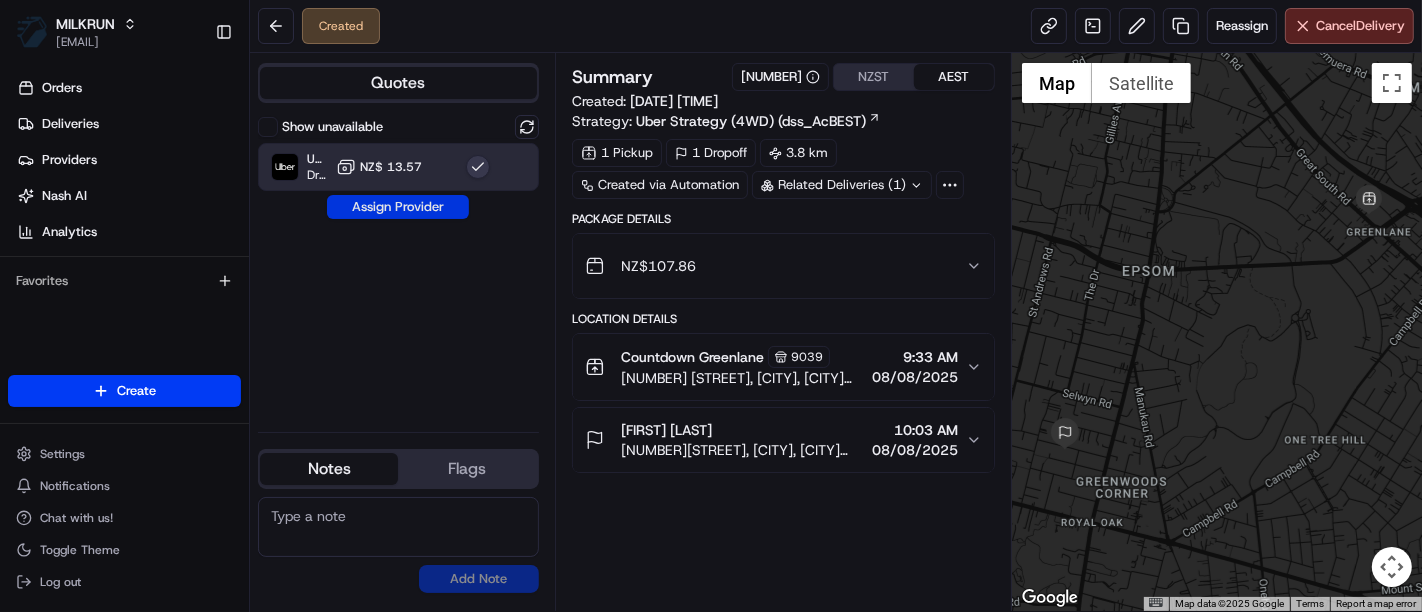 click on "Assign Provider" at bounding box center (398, 207) 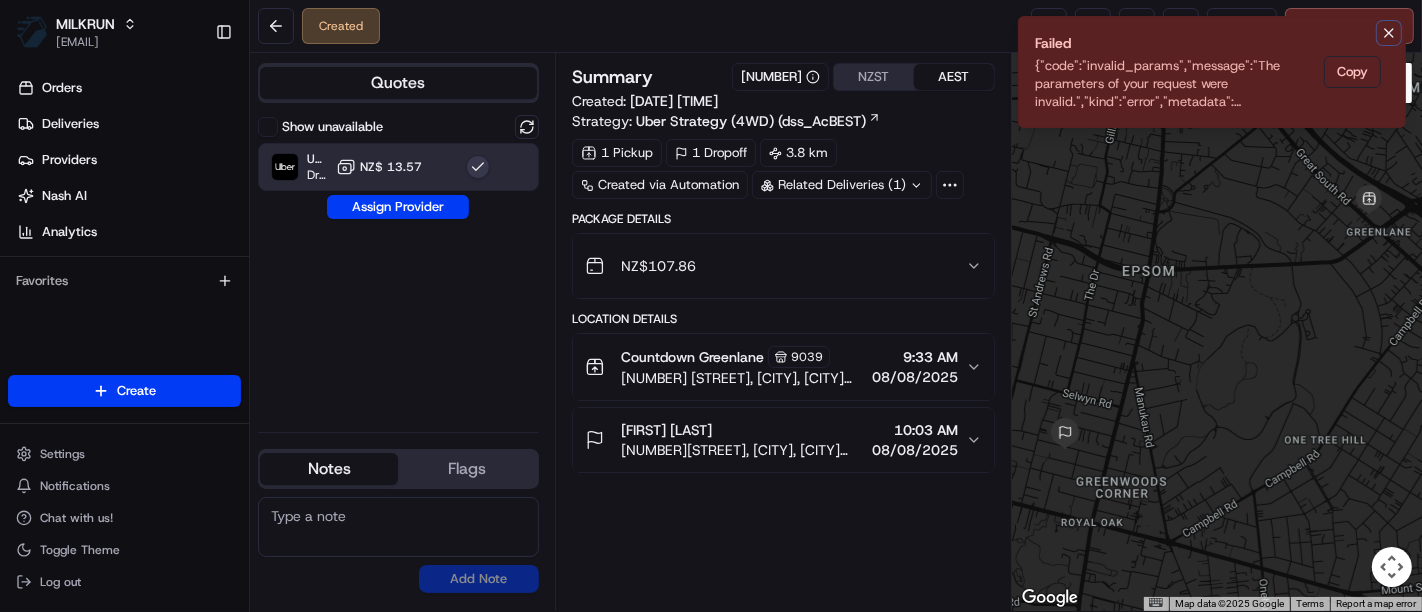 click 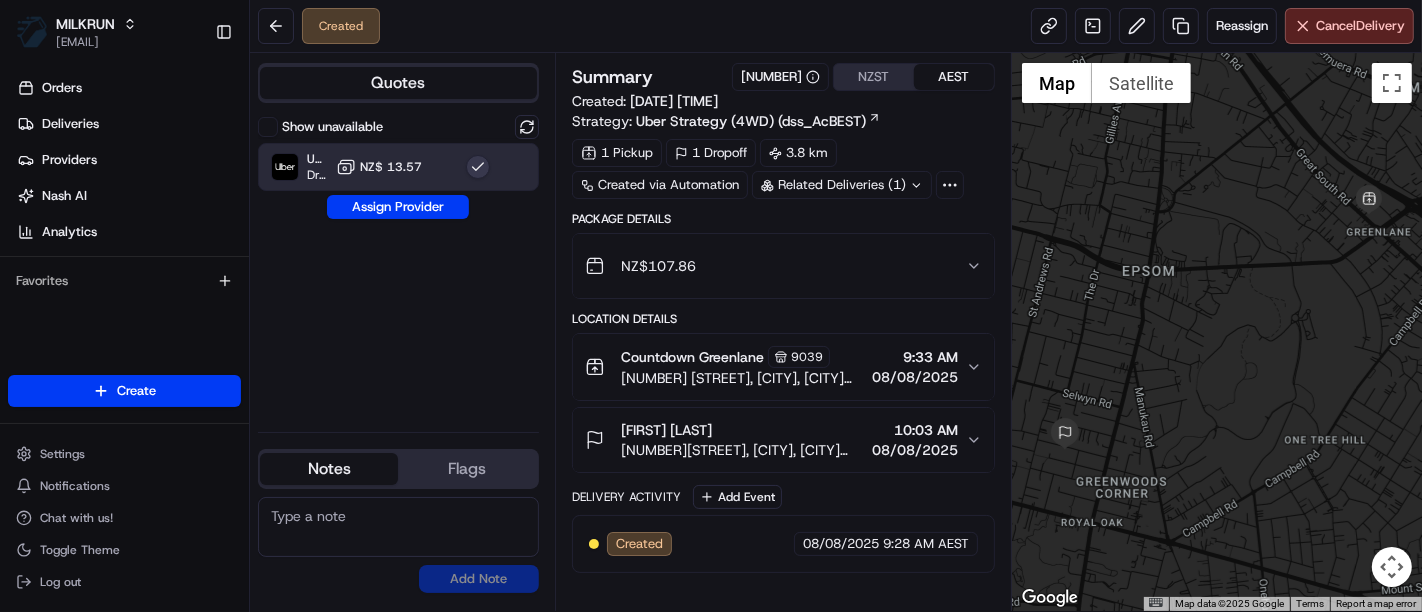 click at bounding box center [1217, 332] 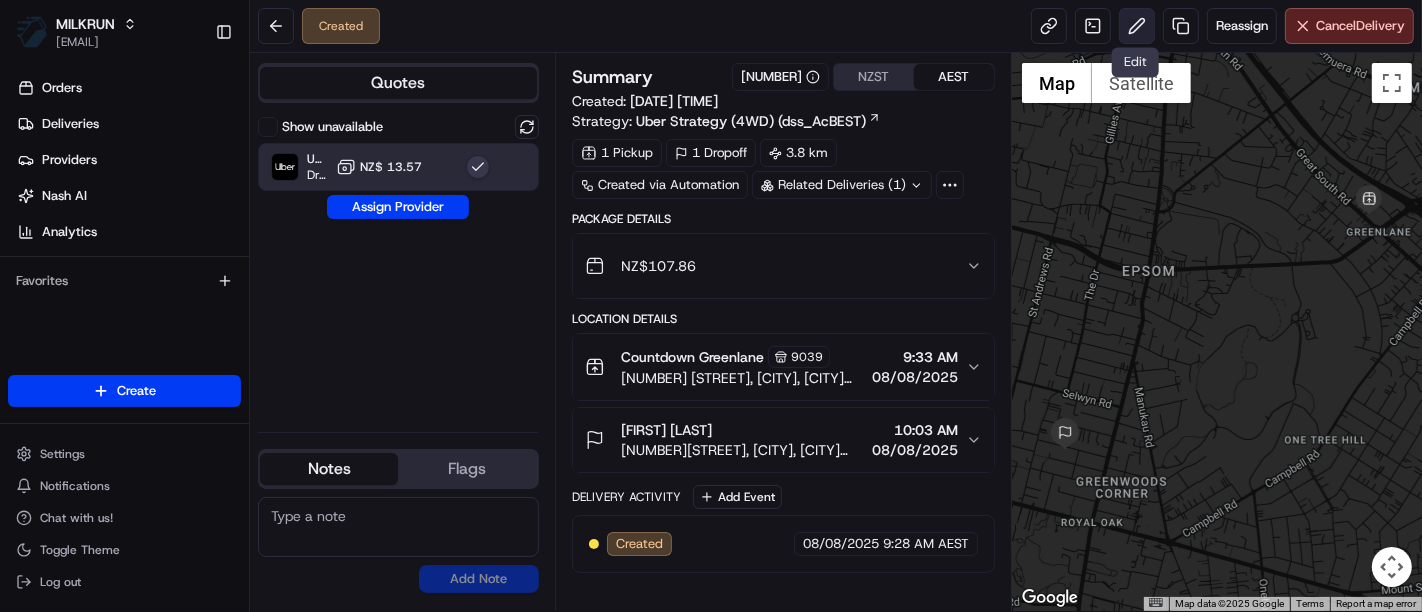 click at bounding box center (1137, 26) 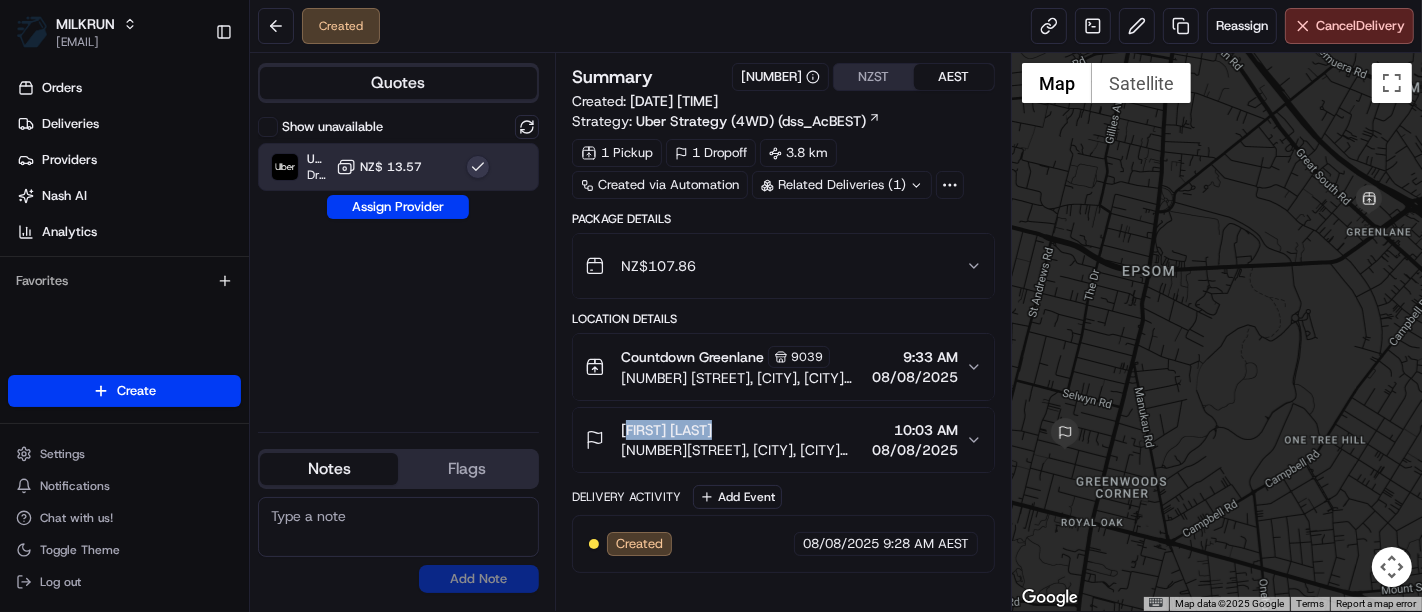 drag, startPoint x: 738, startPoint y: 426, endPoint x: 594, endPoint y: 413, distance: 144.58562 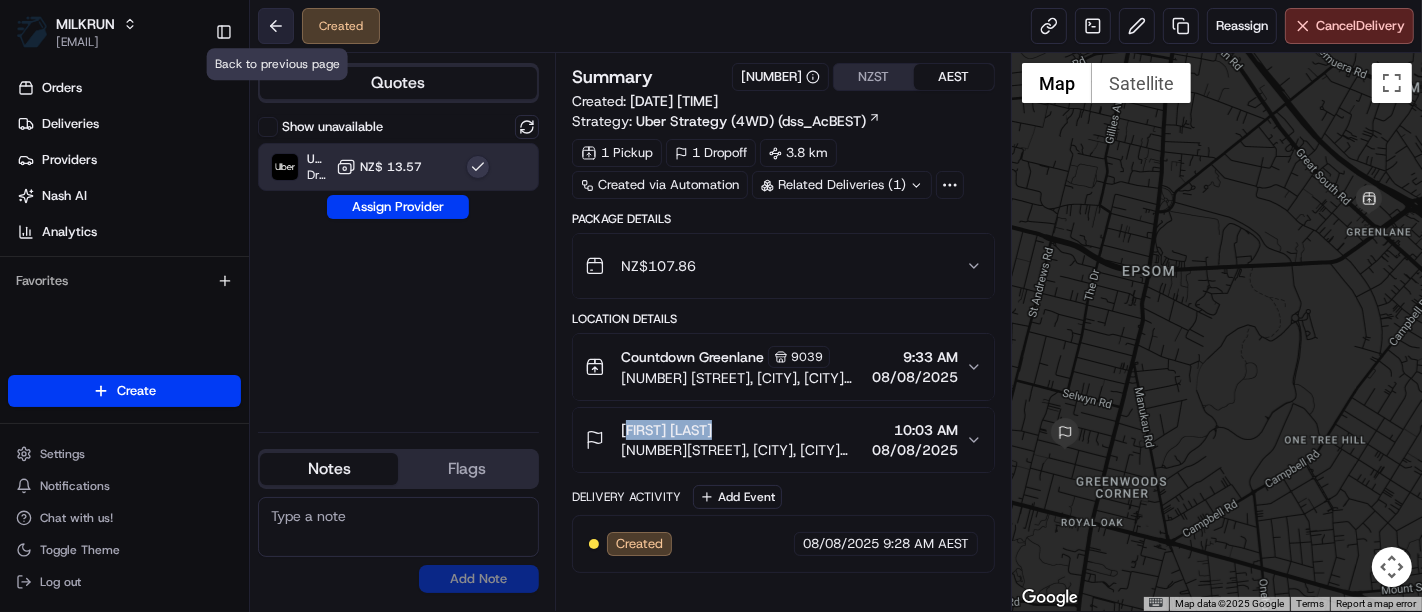 click at bounding box center [276, 26] 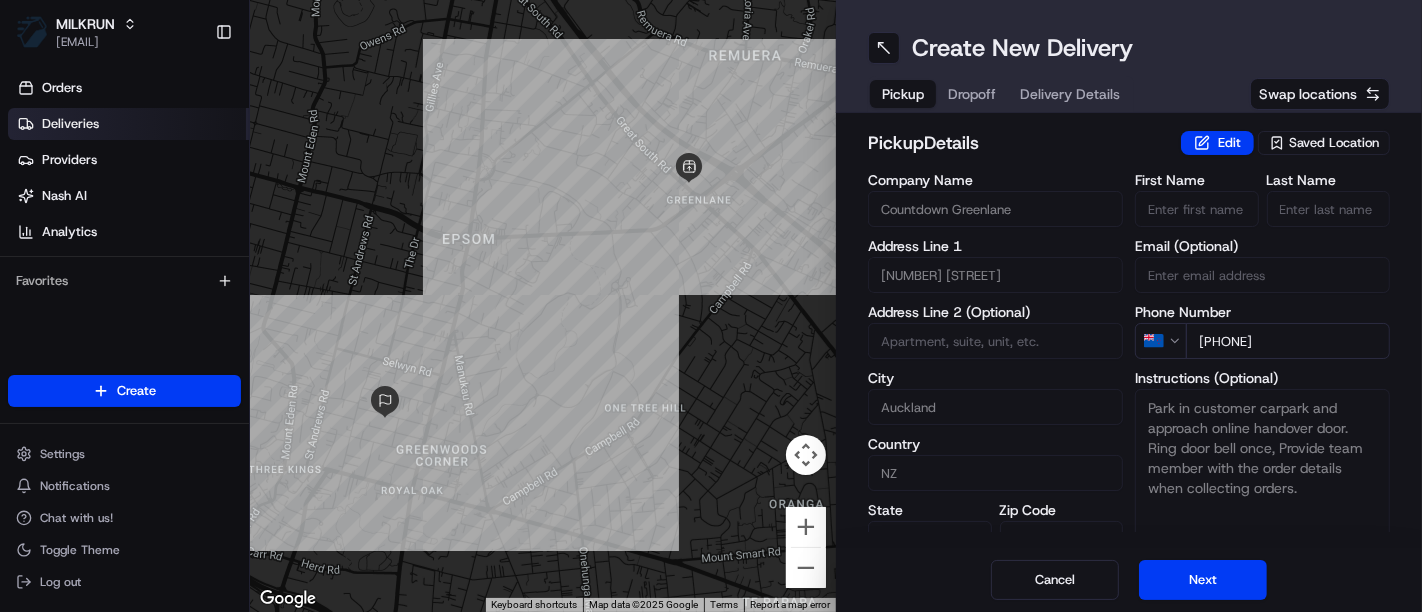 click on "Deliveries" at bounding box center [70, 124] 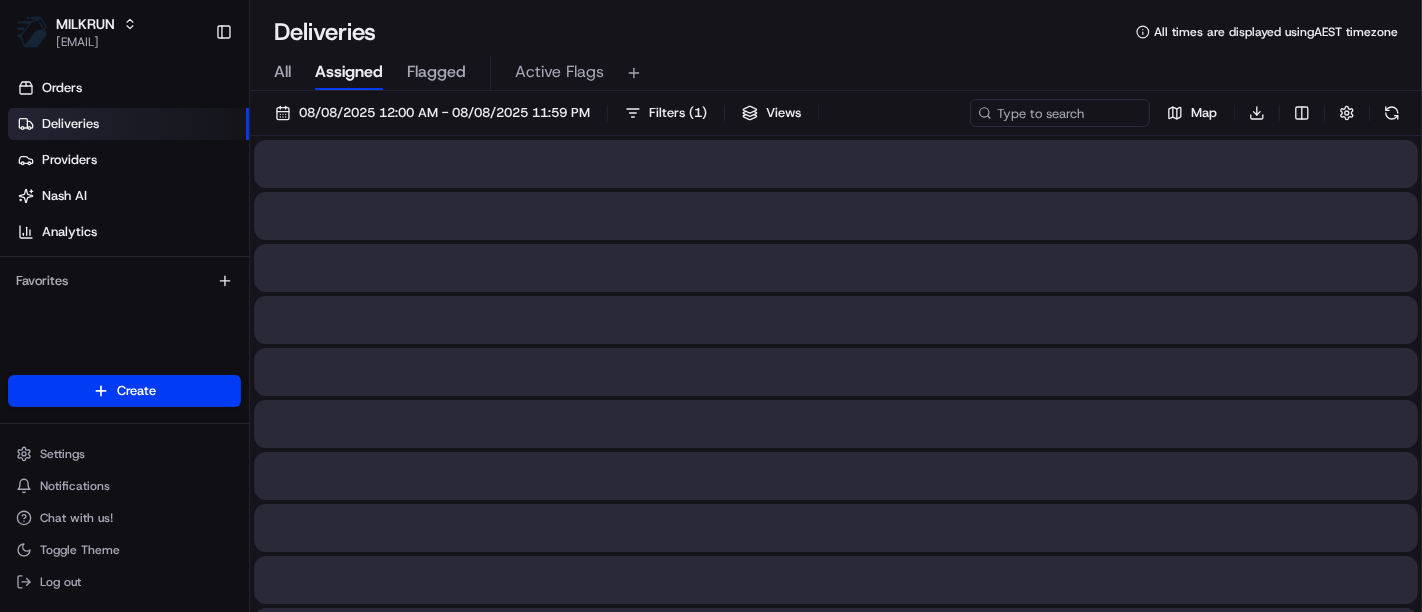 click on "All" at bounding box center (282, 72) 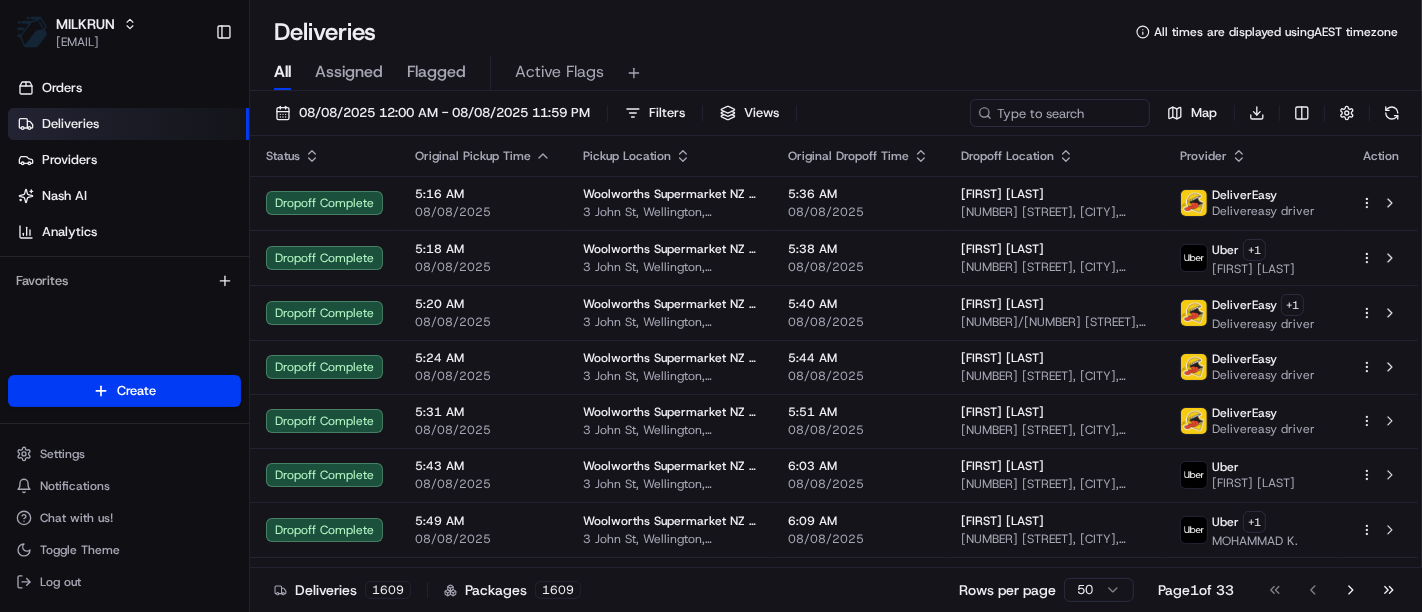 click on "All" at bounding box center [282, 72] 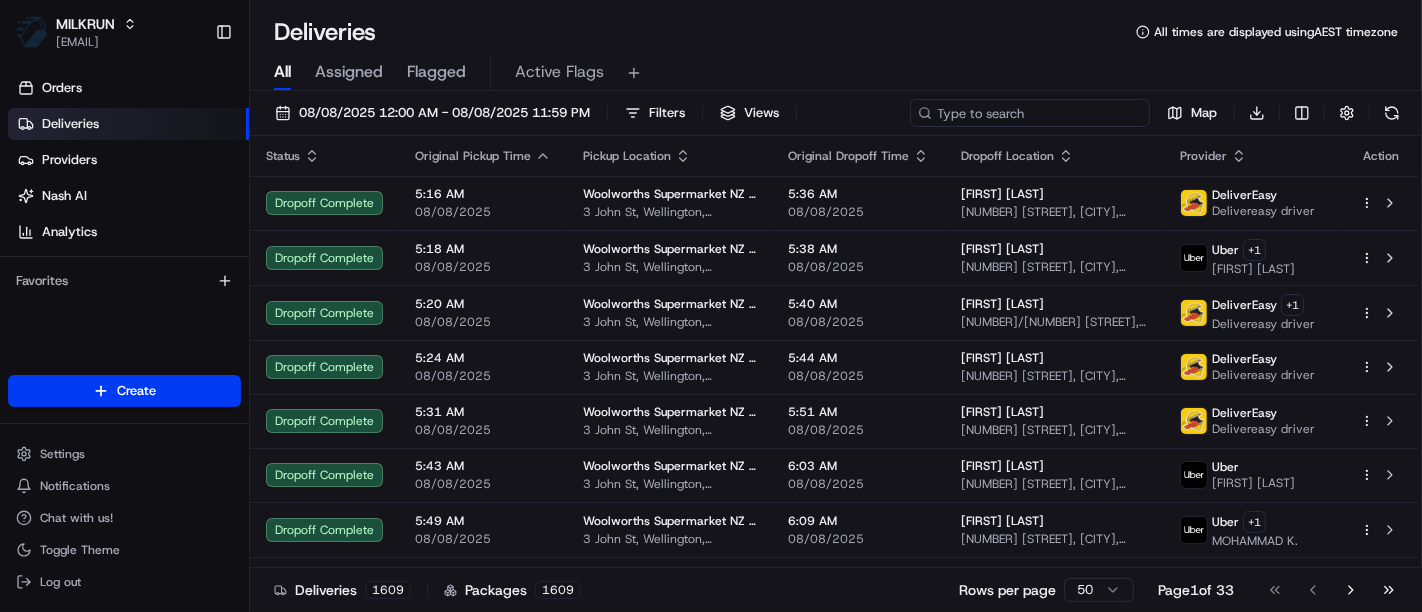 click at bounding box center [1030, 113] 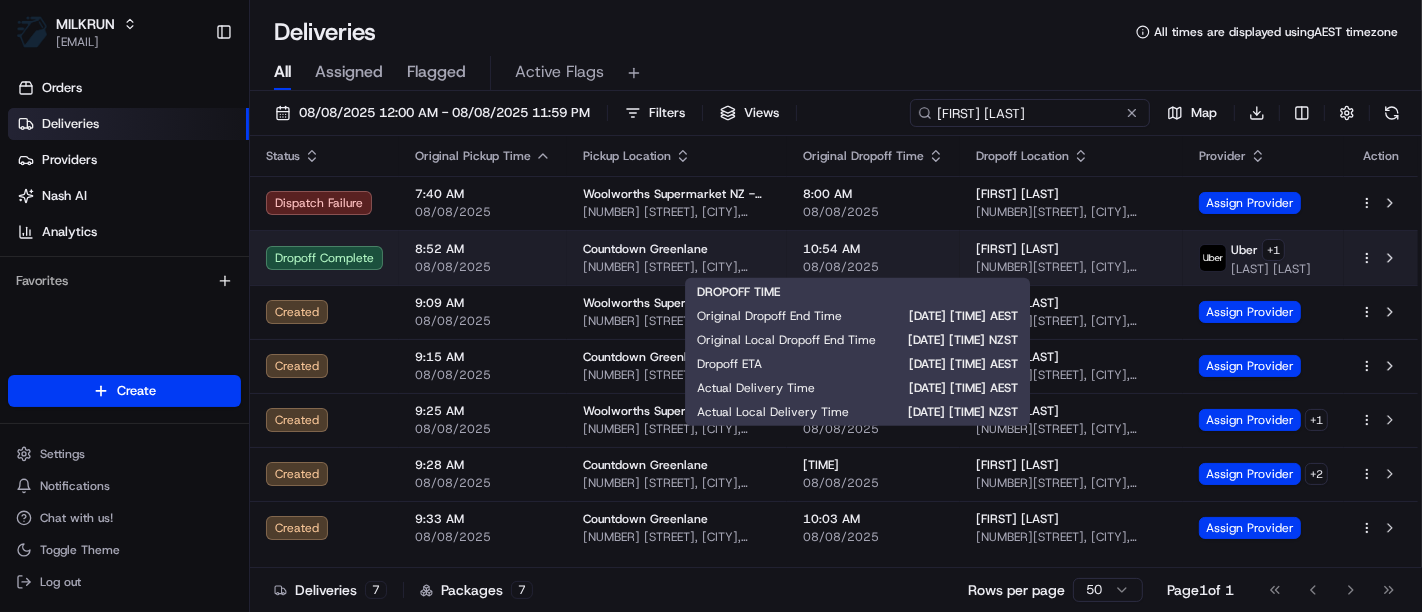 type on "[FIRST] [LAST]" 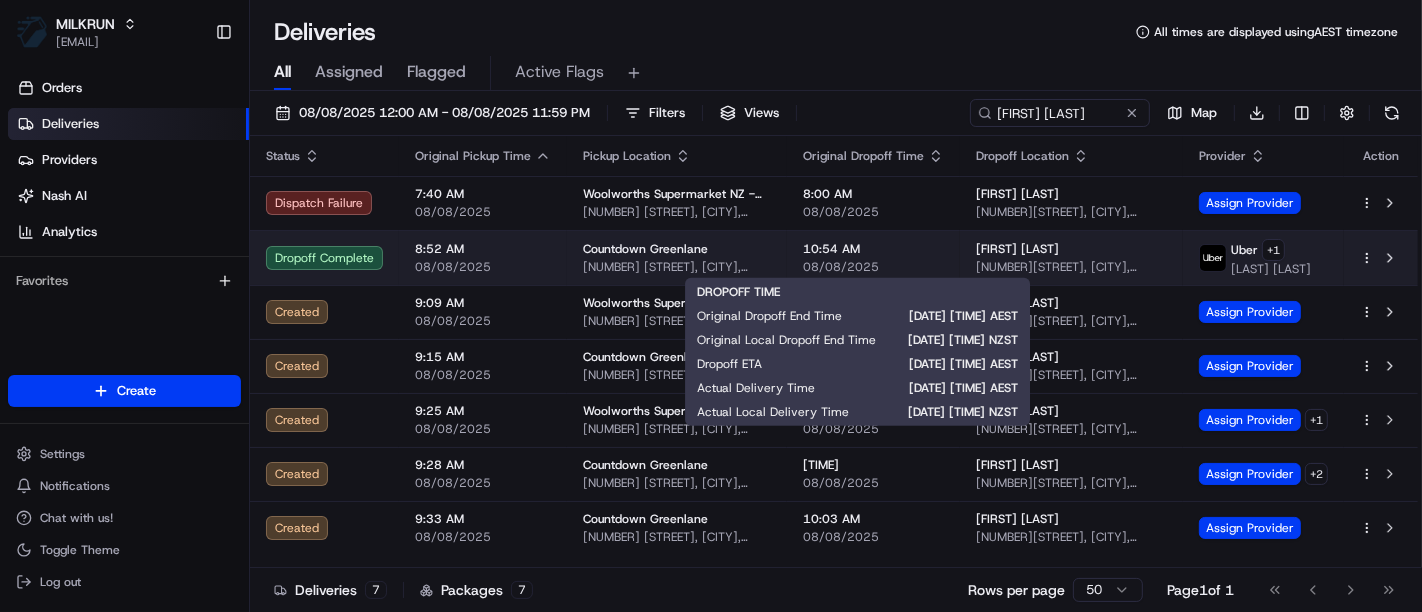 click on "08/08/2025" at bounding box center (873, 267) 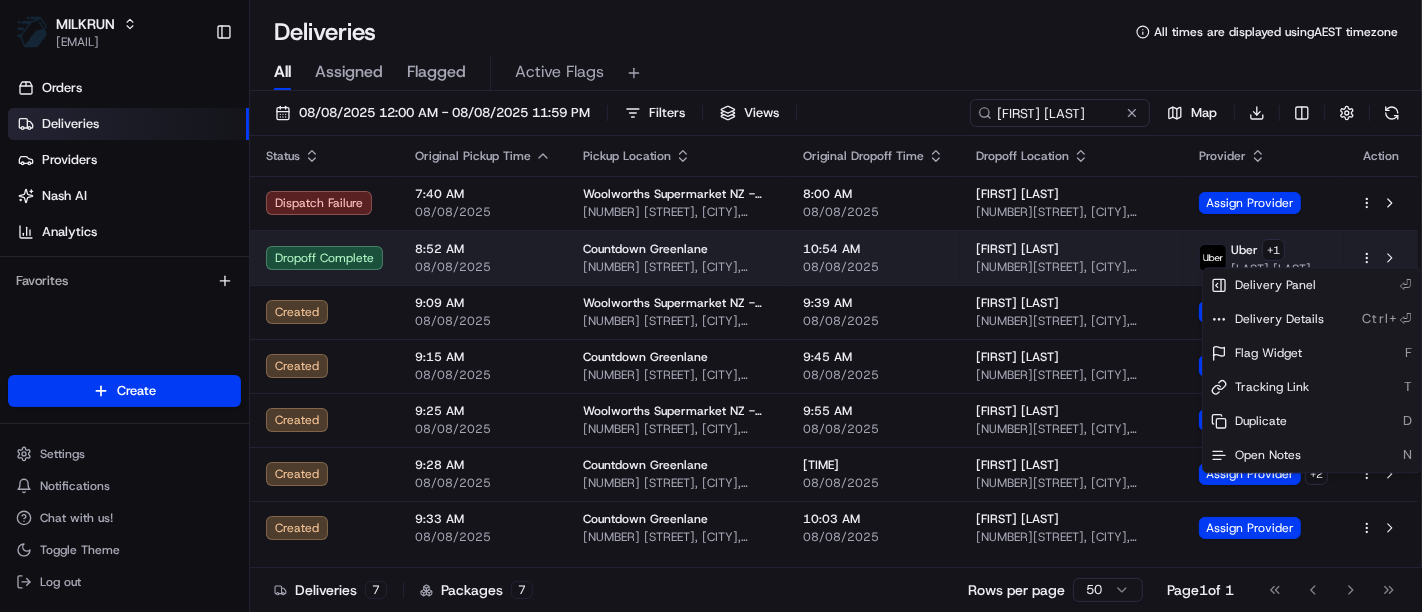 click on "MILKRUN jcoates@[REGION].com.au Toggle Sidebar Orders Deliveries Providers Nash AI Analytics Favorites Main Menu Members & Organization Organization Users Roles Preferences Customization Tracking Orchestration Automations Dispatch Strategy Locations Pickup Locations Dropoff Locations AI Support Call Agent Billing Billing Refund Requests Integrations Notification Triggers Webhooks API Keys Request Logs Create Settings Notifications Chat with us! Toggle Theme Log out Deliveries All times are displayed using  AEST   timezone All Assigned Flagged Active Flags 08/08/2025 12:00 AM - 08/08/2025 11:59 PM Filters Views Thomas Umbers Map Download Status Original Pickup Time Pickup Location Original Dropoff Time Dropoff Location Provider Action Dispatch Failure 7:40 AM 08/08/2025 Woolworths Supermarket NZ - Greenlane 326 Great South Rd, Auckland, Auckland 1051, NZ 8:00 AM 08/08/2025 Thomas Umbers 32A Torrance Street, Epsom, Auckland 1023, NZ Assign Provider Dropoff Complete 8:52 AM 08/08/2025 10:54 AM" at bounding box center (711, 306) 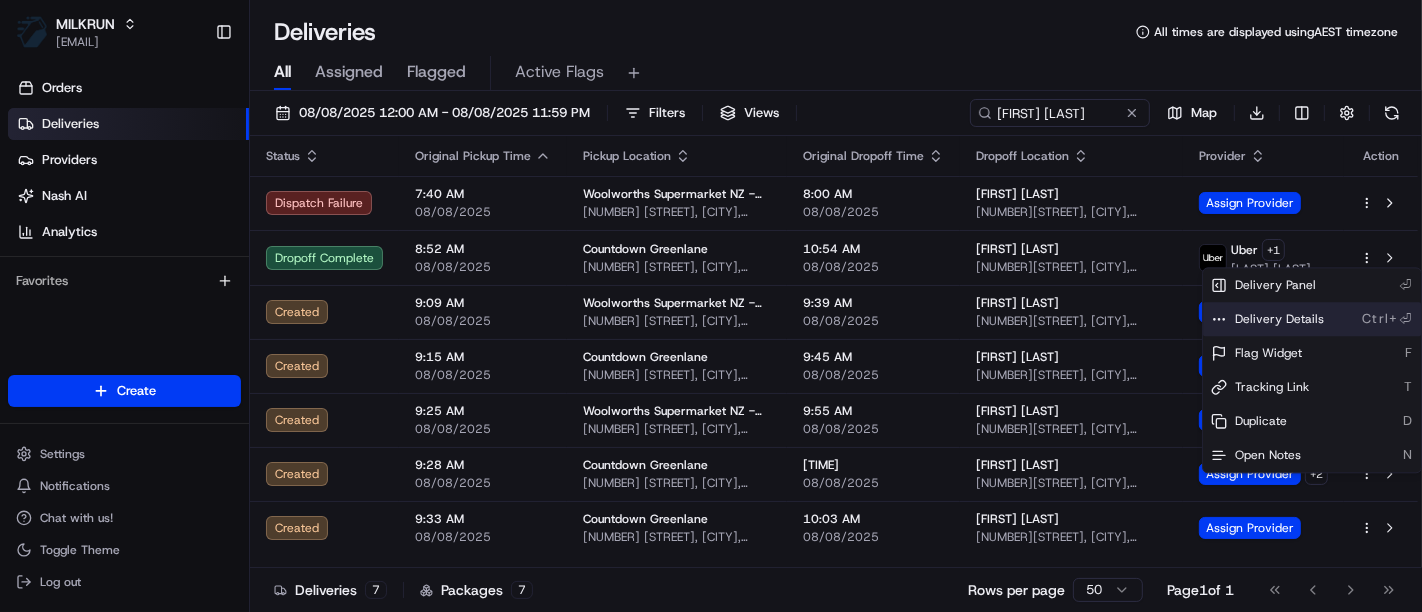 click on "Delivery Details" at bounding box center [1279, 319] 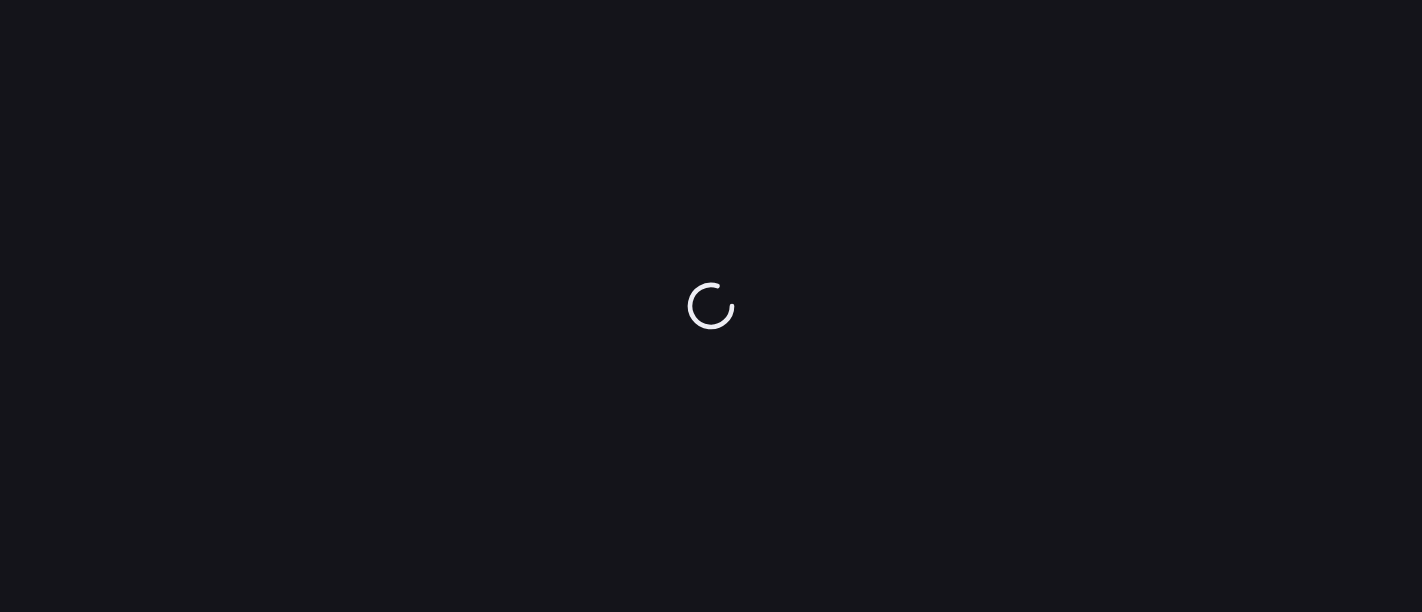 scroll, scrollTop: 0, scrollLeft: 0, axis: both 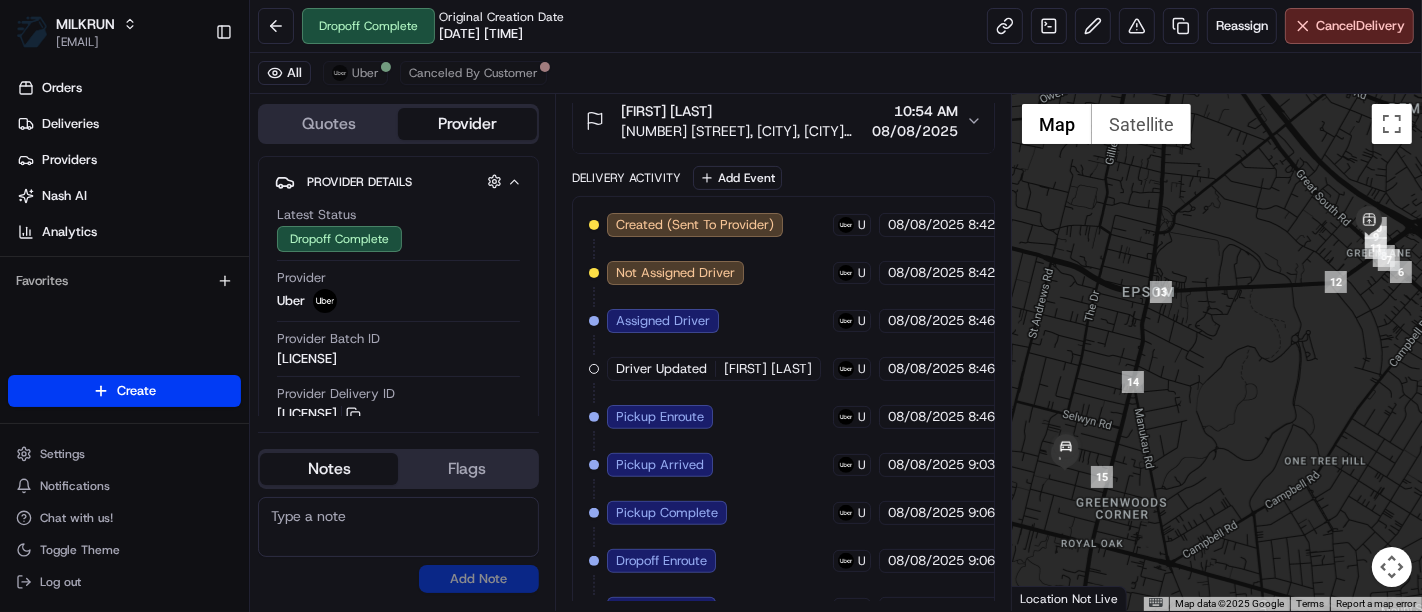 click at bounding box center [1217, 352] 